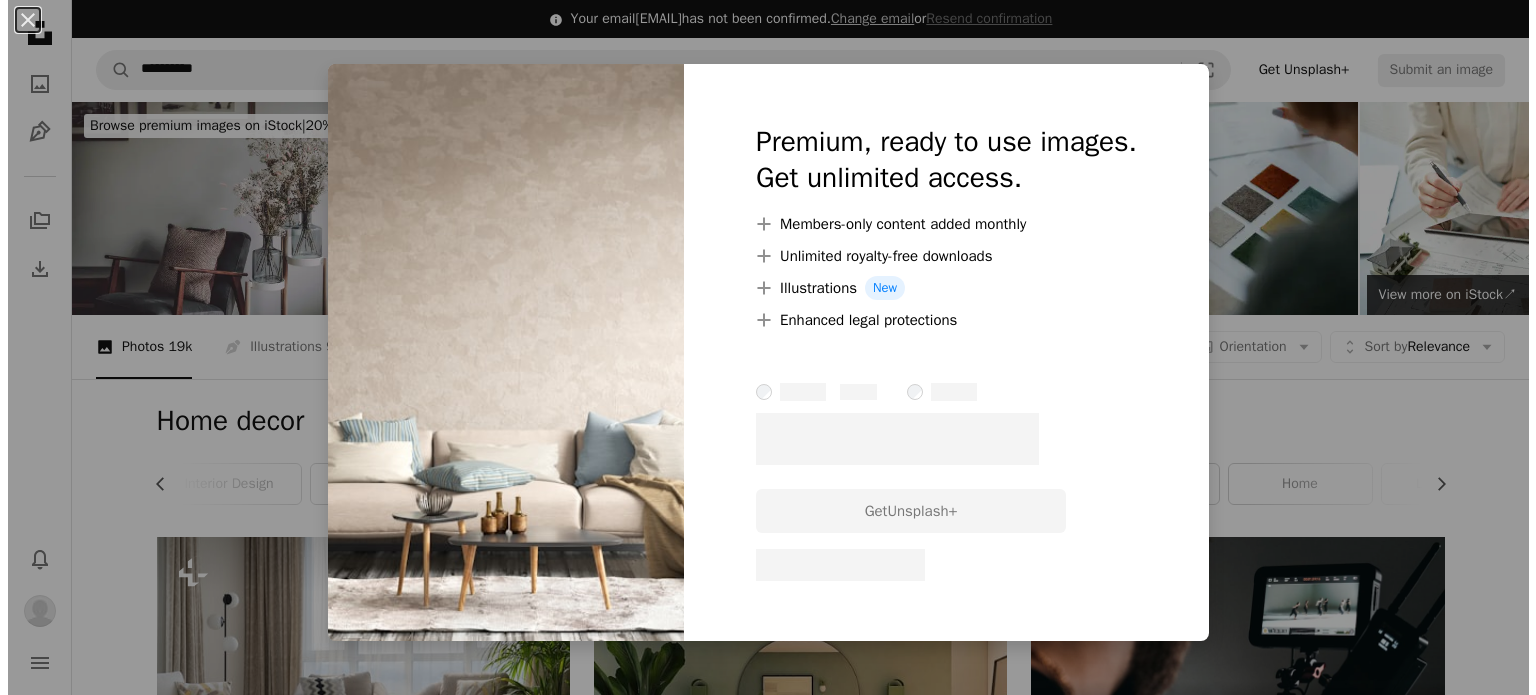 scroll, scrollTop: 5700, scrollLeft: 0, axis: vertical 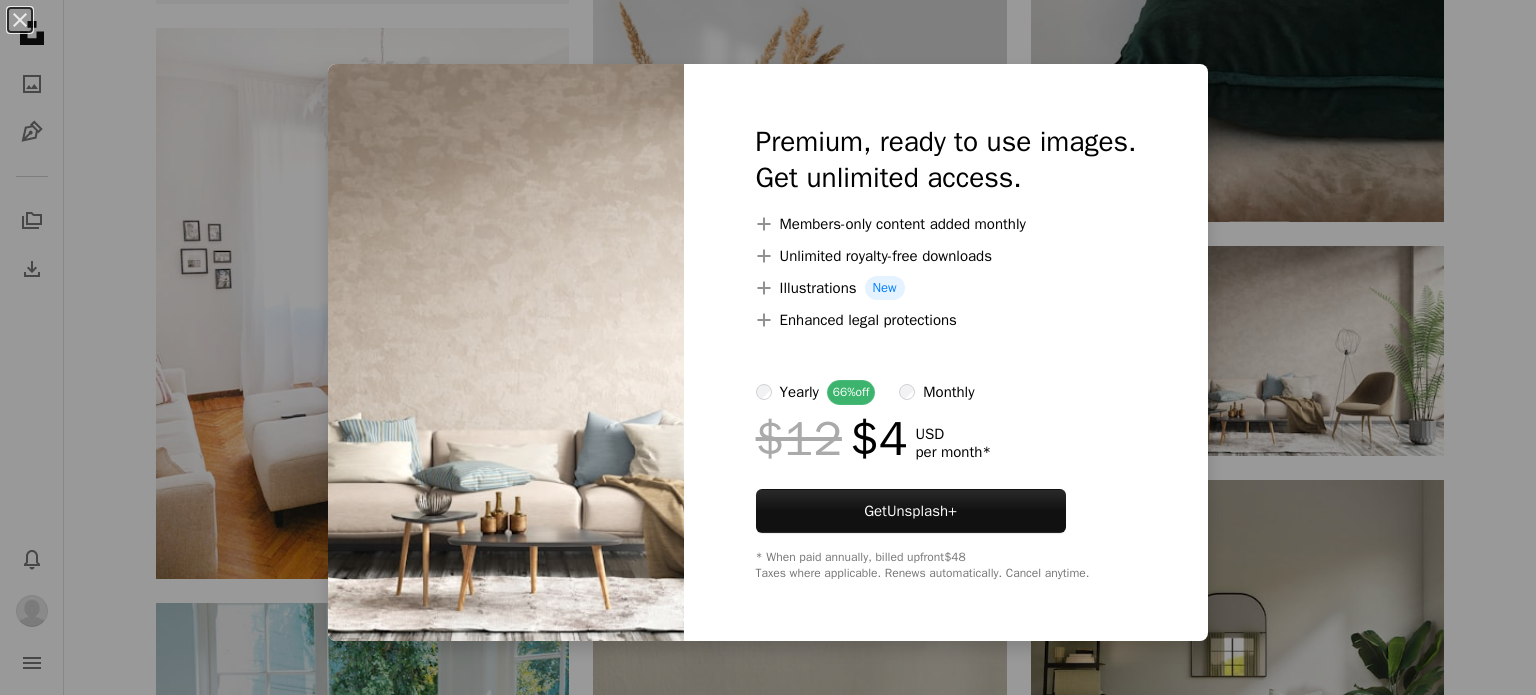 click on "An X shape Premium, ready to use images. Get unlimited access. A plus sign Members-only content added monthly A plus sign Unlimited royalty-free downloads A plus sign Illustrations  New A plus sign Enhanced legal protections yearly 66%  off monthly $12   $4 USD per month * Get  Unsplash+ * When paid annually, billed upfront  $48 Taxes where applicable. Renews automatically. Cancel anytime." at bounding box center [768, 347] 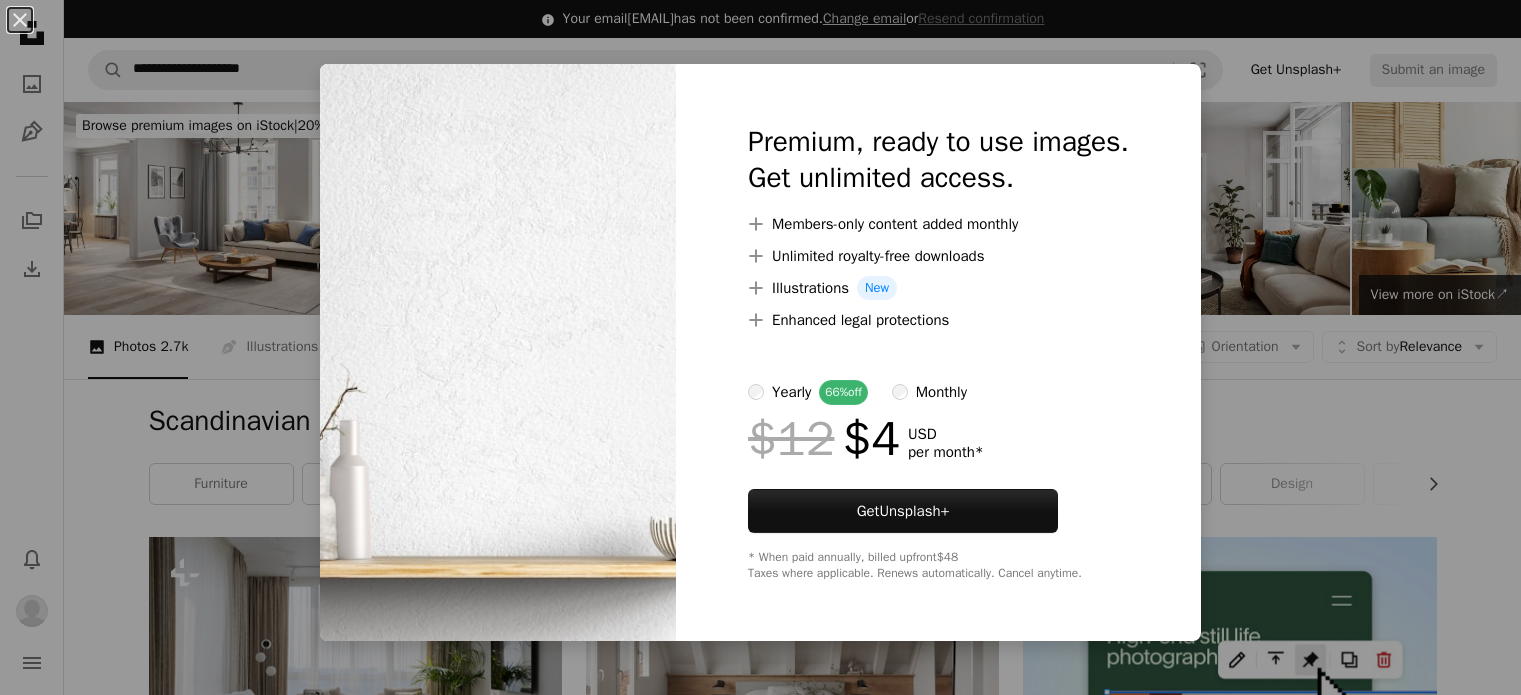 scroll, scrollTop: 13200, scrollLeft: 0, axis: vertical 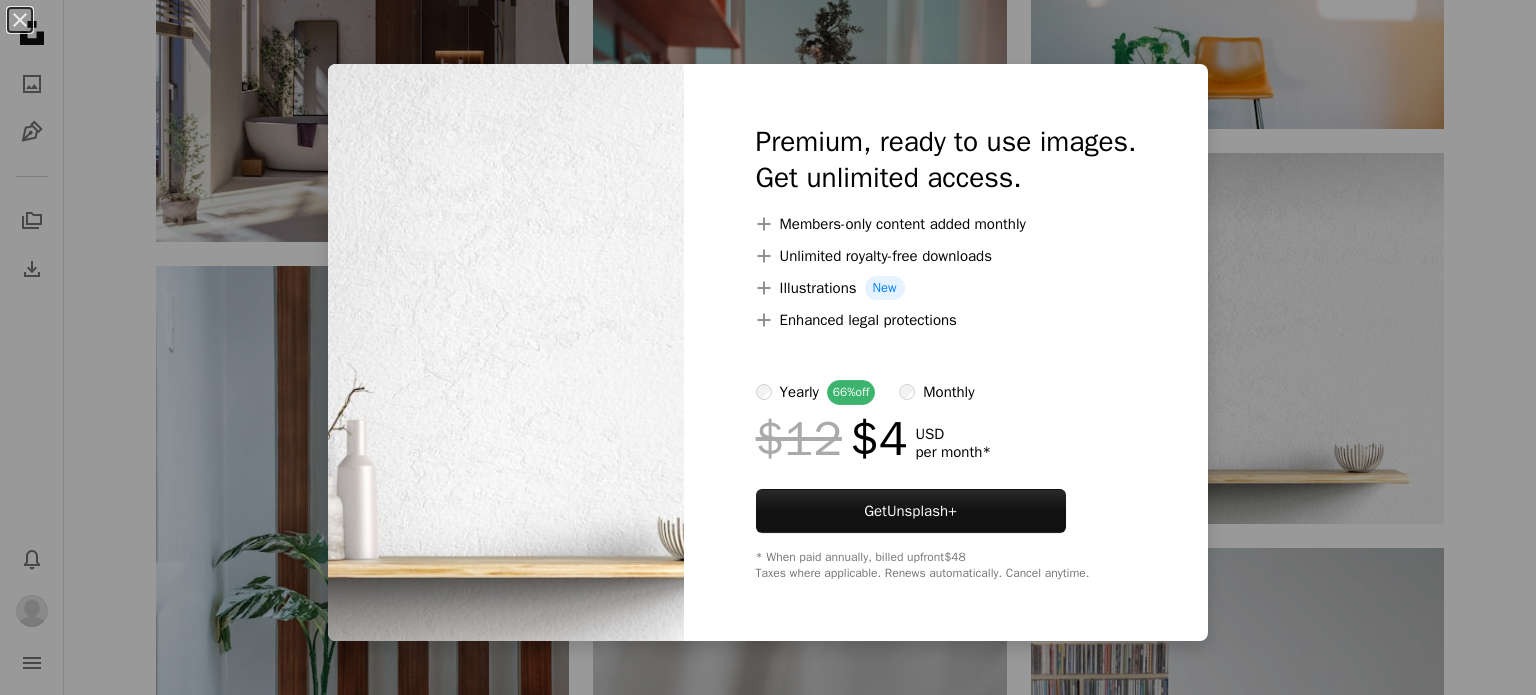 click on "An X shape Premium, ready to use images. Get unlimited access. A plus sign Members-only content added monthly A plus sign Unlimited royalty-free downloads A plus sign Illustrations  New A plus sign Enhanced legal protections yearly 66%  off monthly $12   $4 USD per month * Get  Unsplash+ * When paid annually, billed upfront  $48 Taxes where applicable. Renews automatically. Cancel anytime." at bounding box center [768, 347] 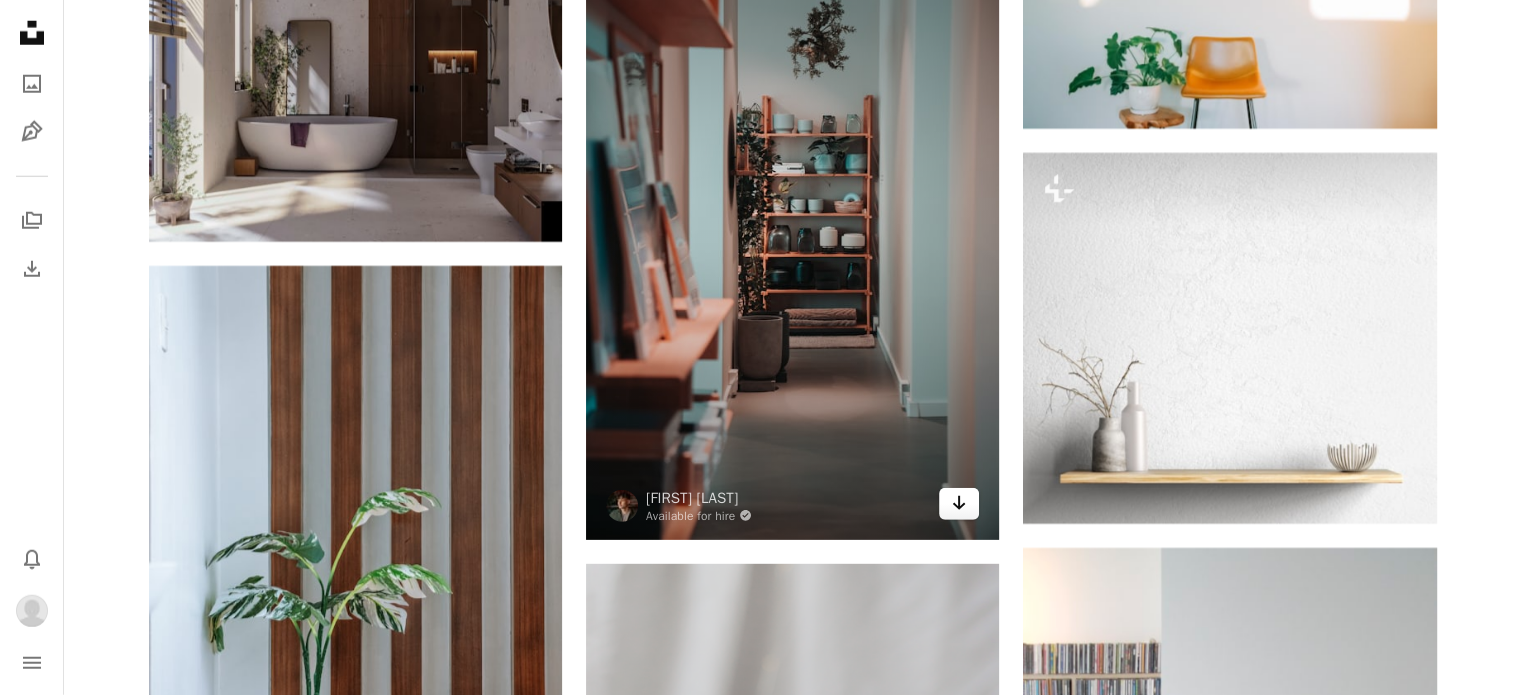 click 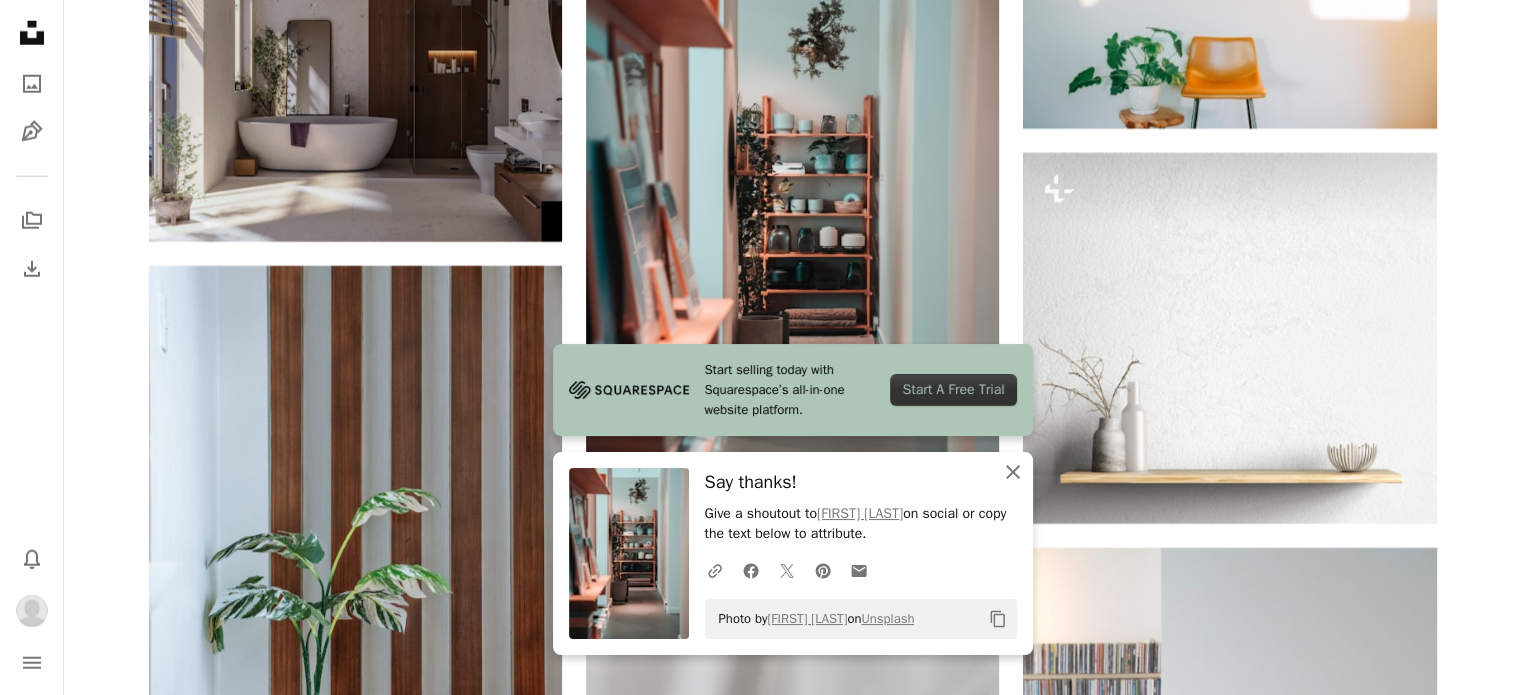 click on "An X shape" 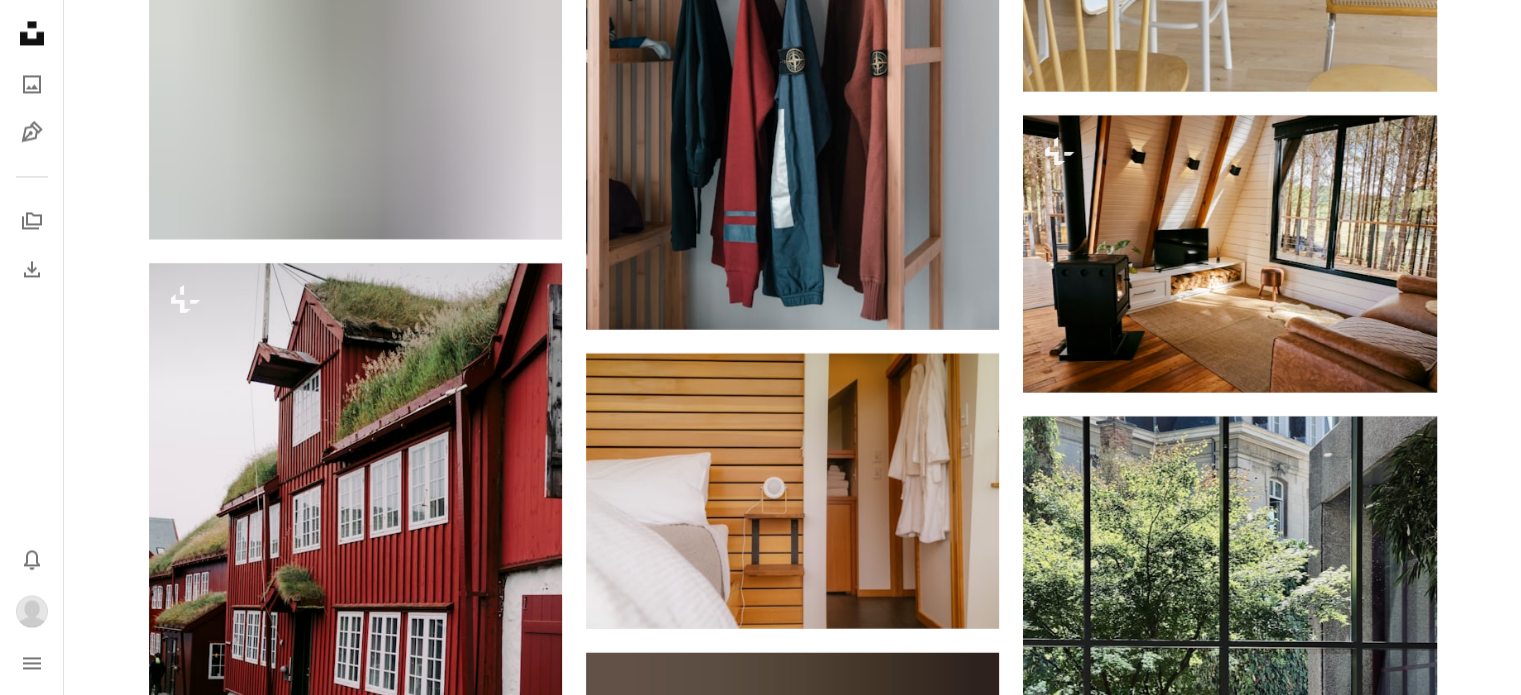 scroll, scrollTop: 56300, scrollLeft: 0, axis: vertical 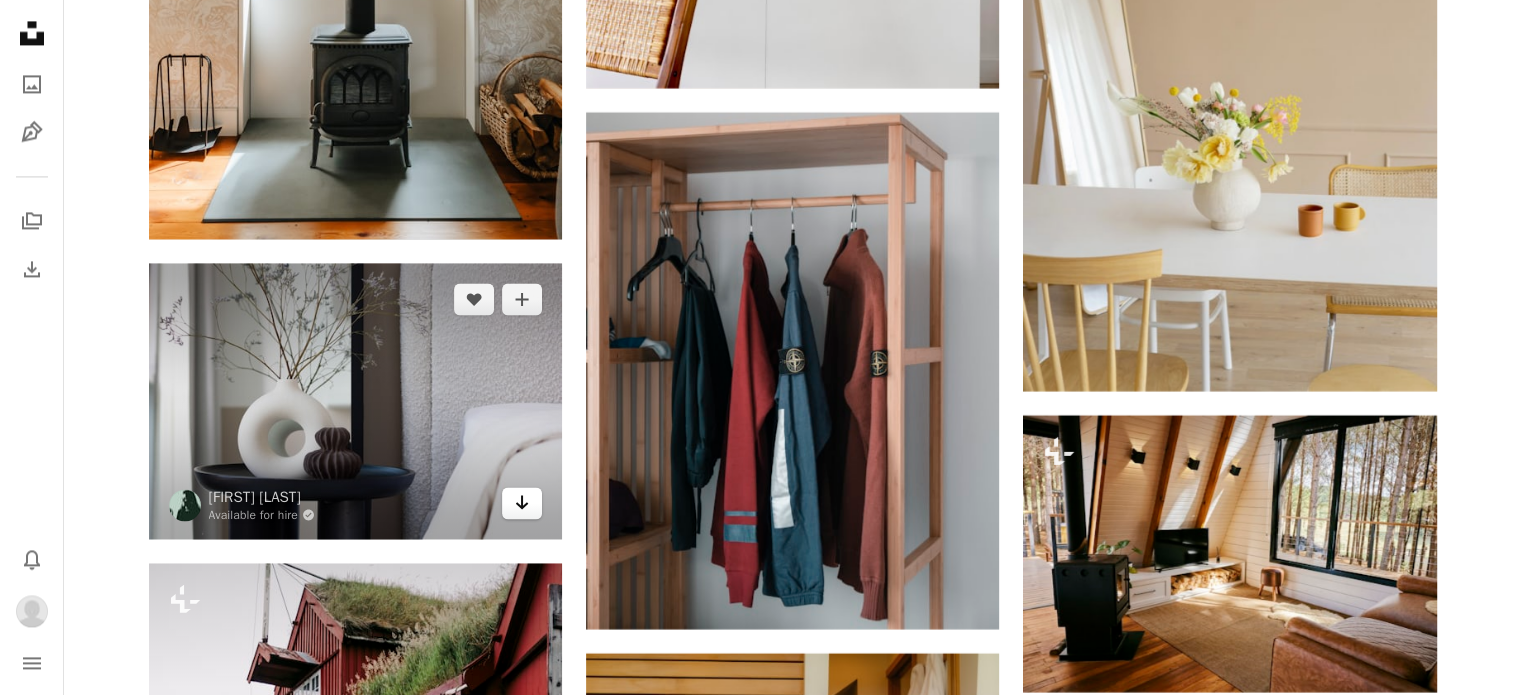 click on "Arrow pointing down" 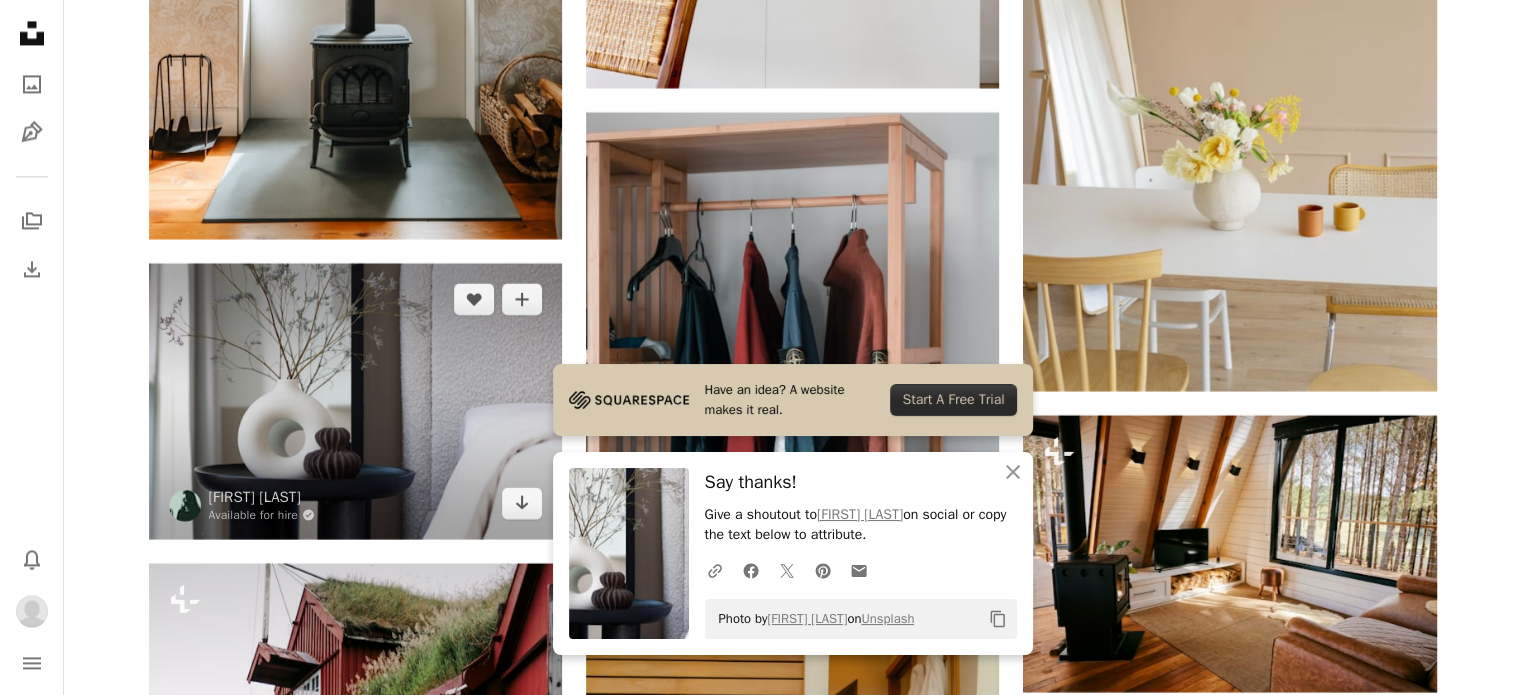 drag, startPoint x: 469, startPoint y: 299, endPoint x: 400, endPoint y: 431, distance: 148.9463 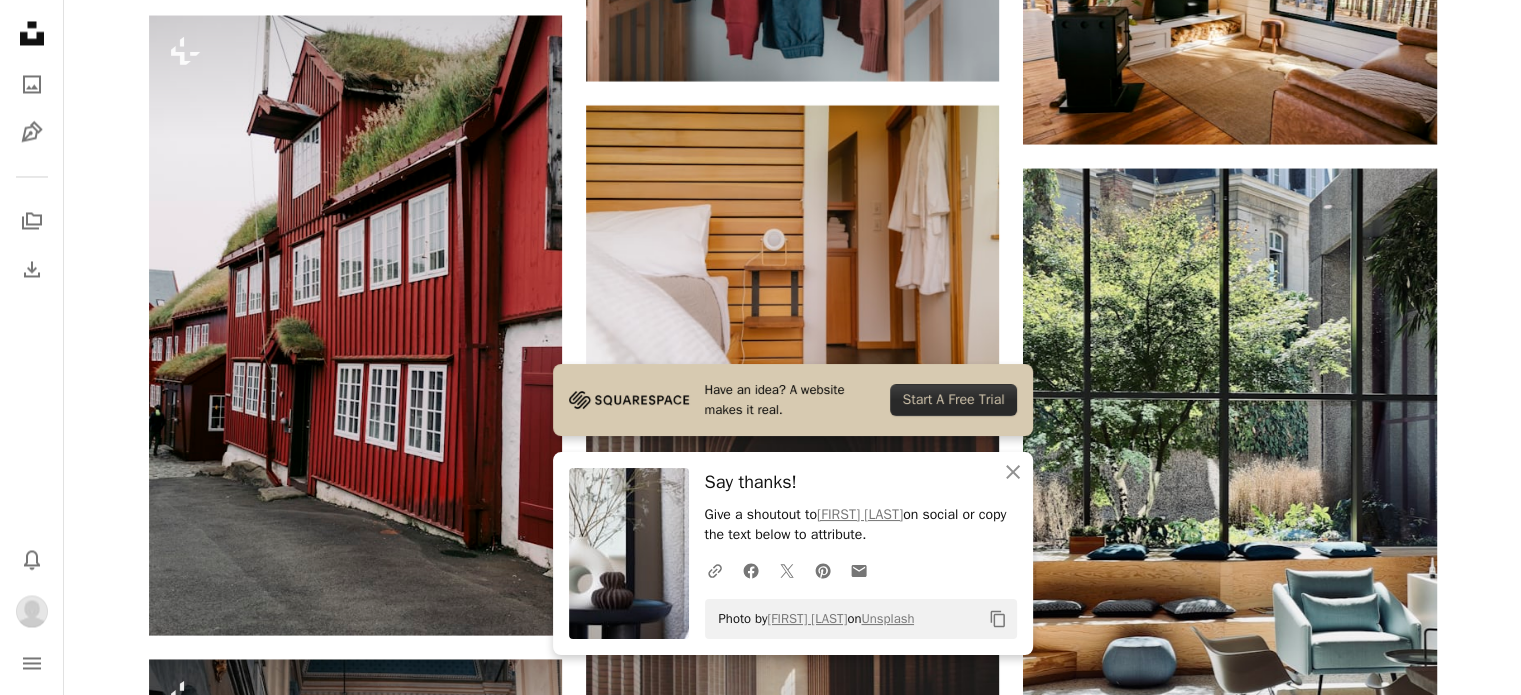 scroll, scrollTop: 57000, scrollLeft: 0, axis: vertical 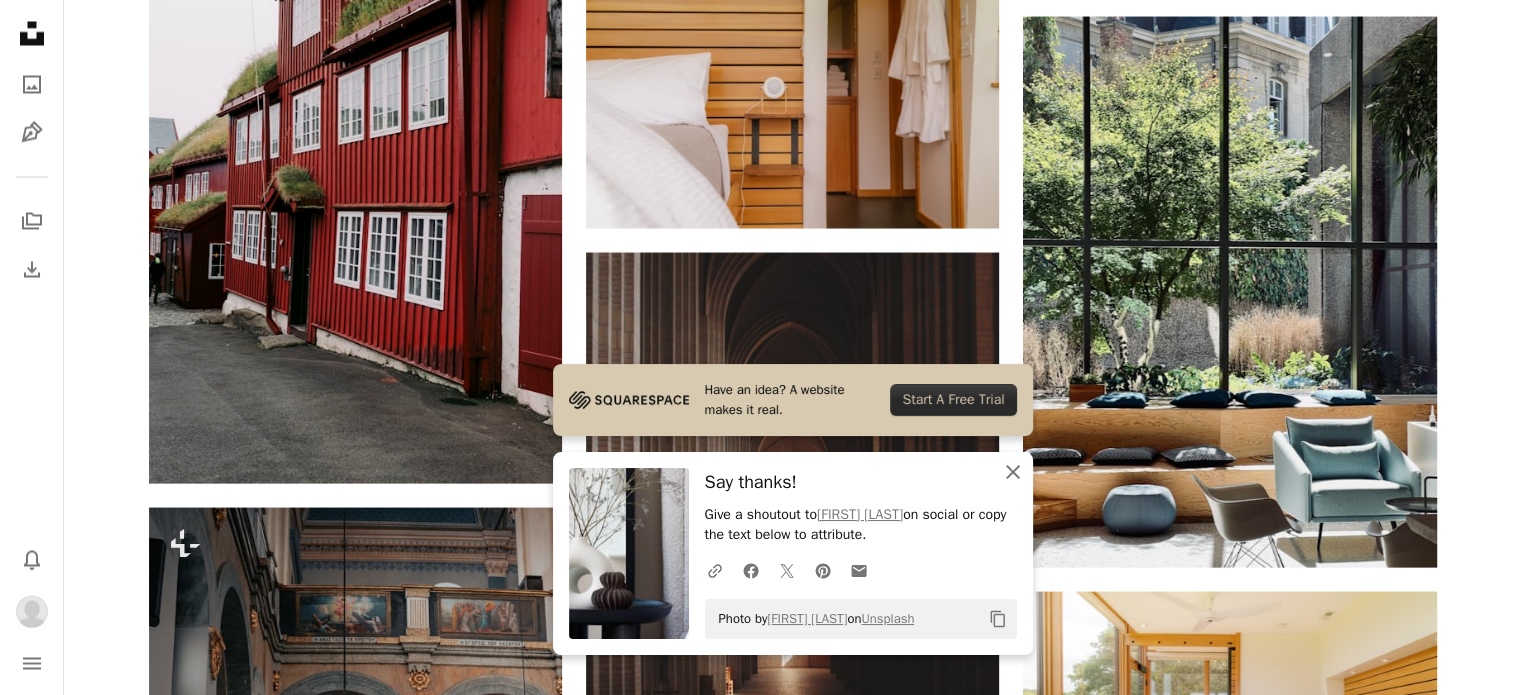 click 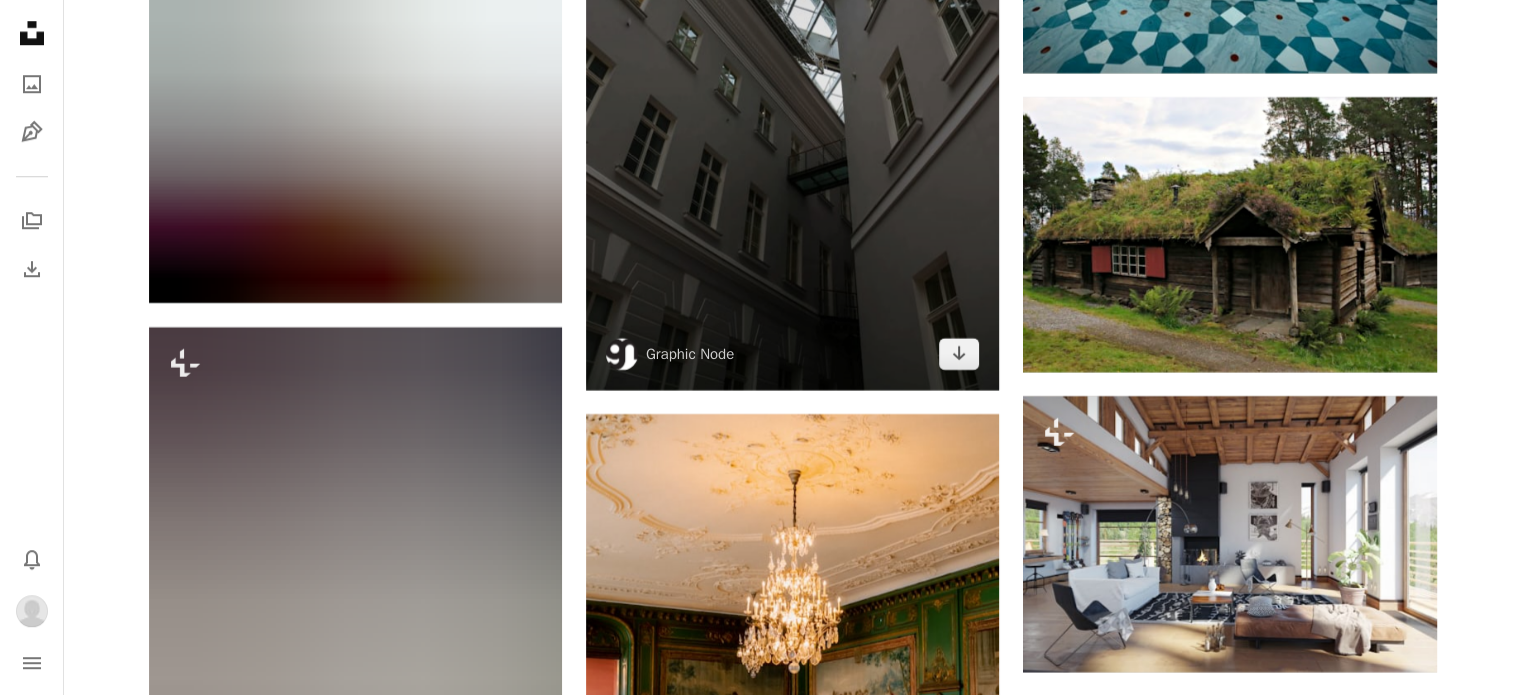 scroll, scrollTop: 78100, scrollLeft: 0, axis: vertical 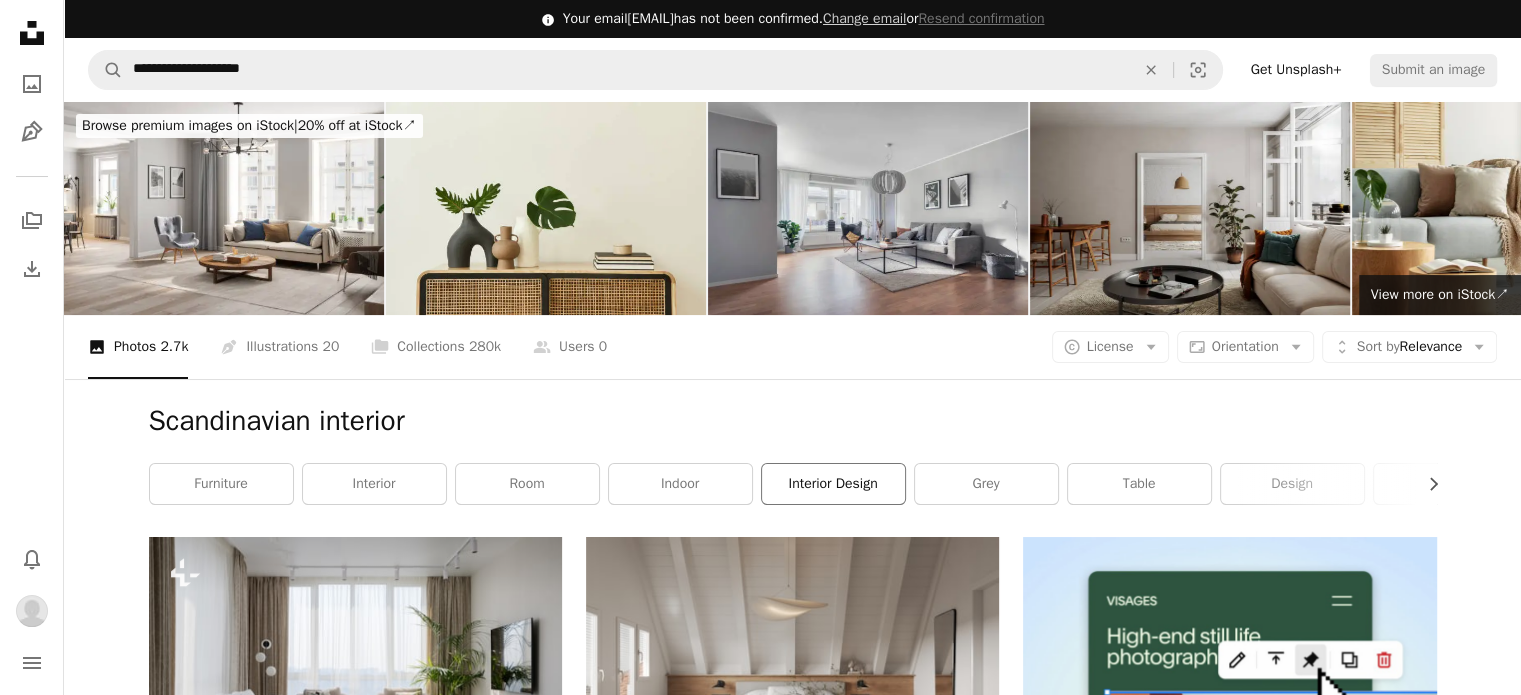 click on "interior design" at bounding box center (833, 484) 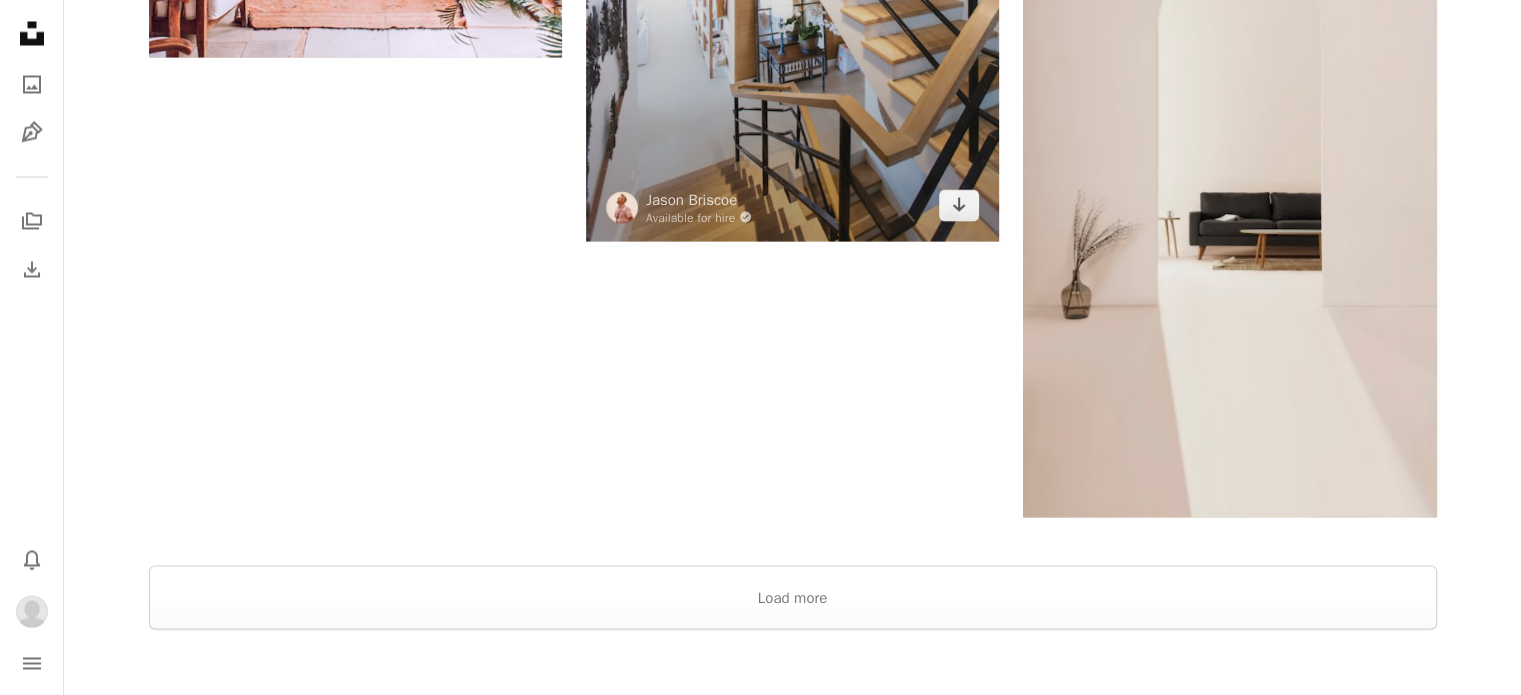 scroll, scrollTop: 3800, scrollLeft: 0, axis: vertical 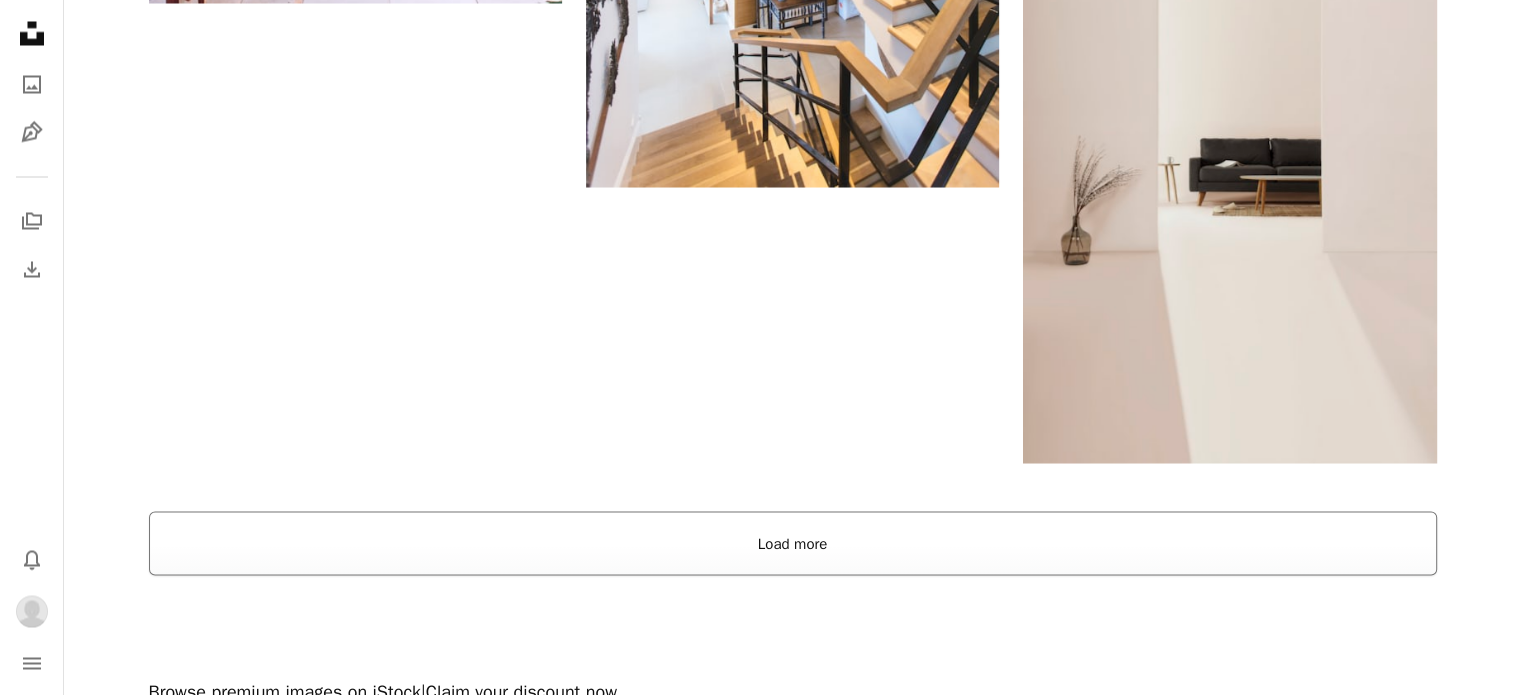 click on "Load more" at bounding box center [793, 543] 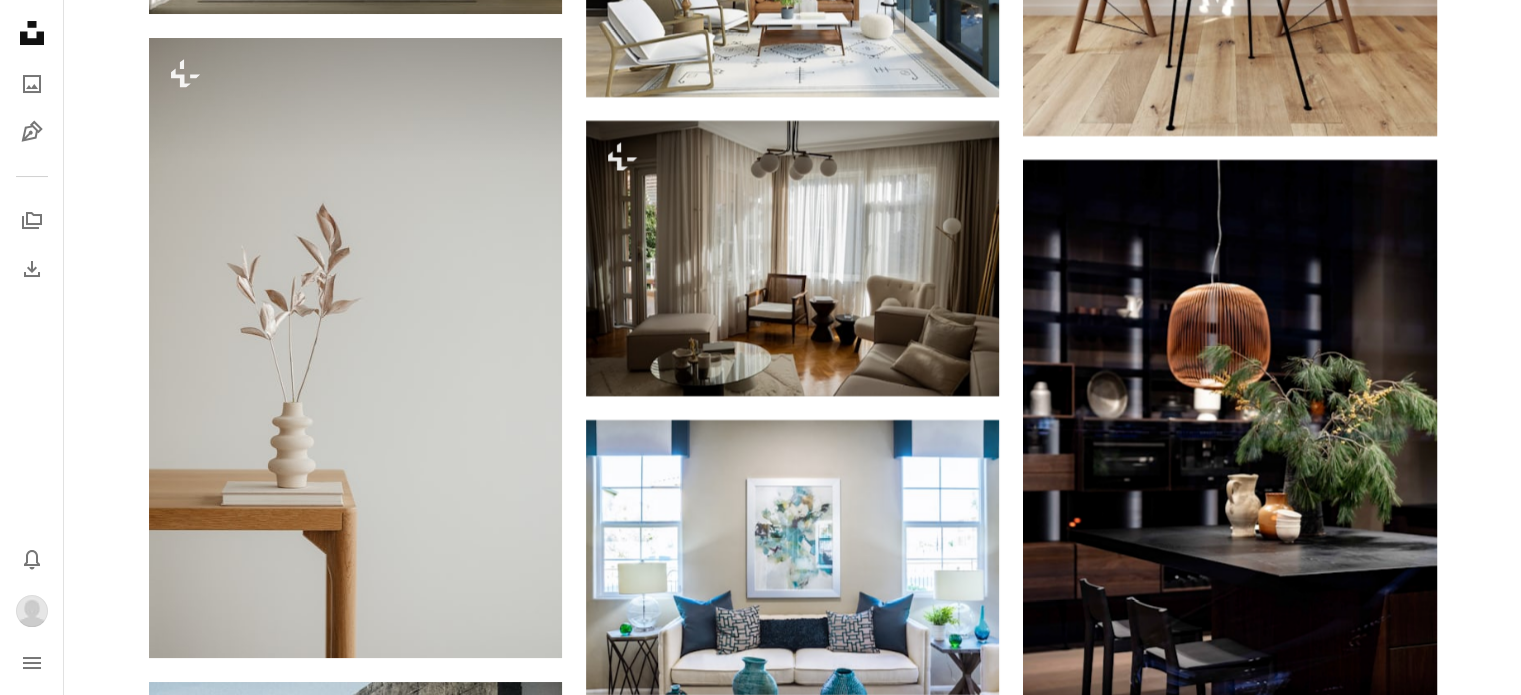 scroll, scrollTop: 15400, scrollLeft: 0, axis: vertical 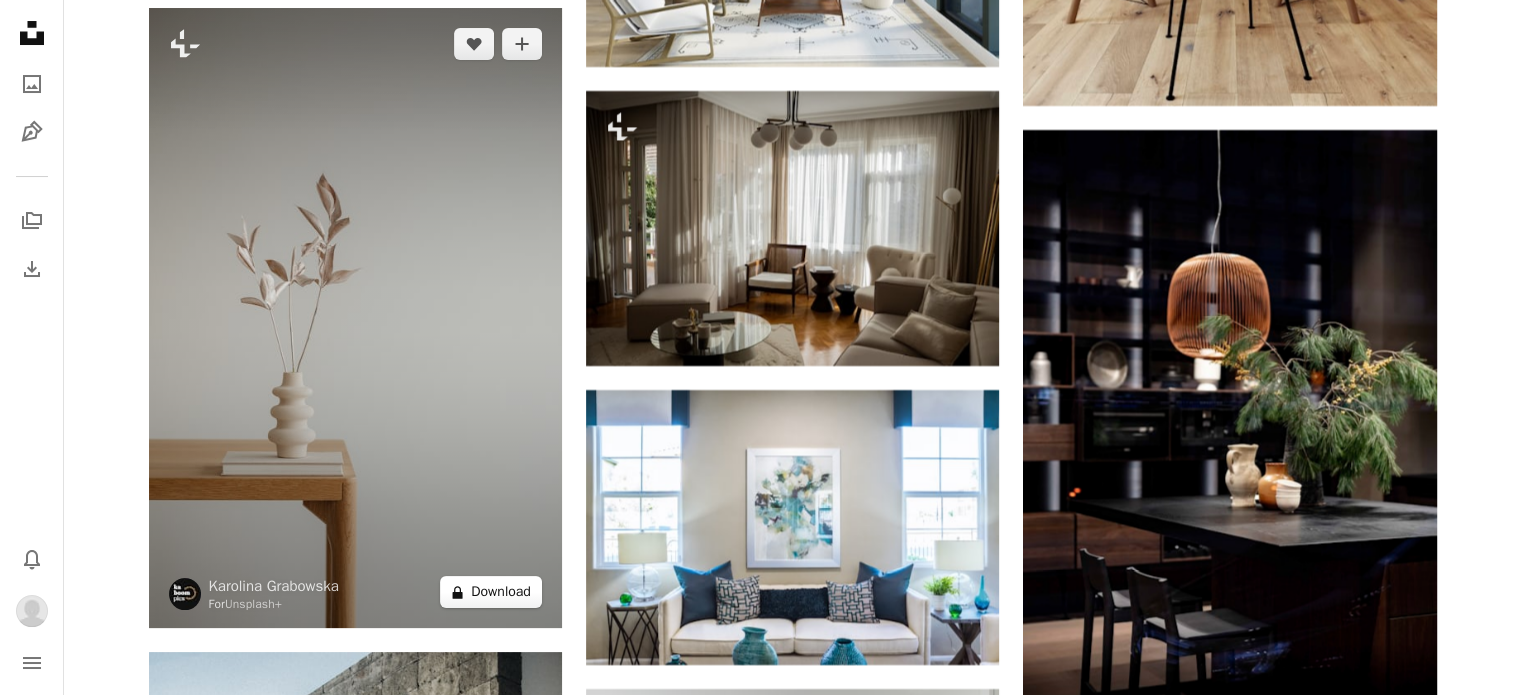 click on "A lock Download" at bounding box center (491, 592) 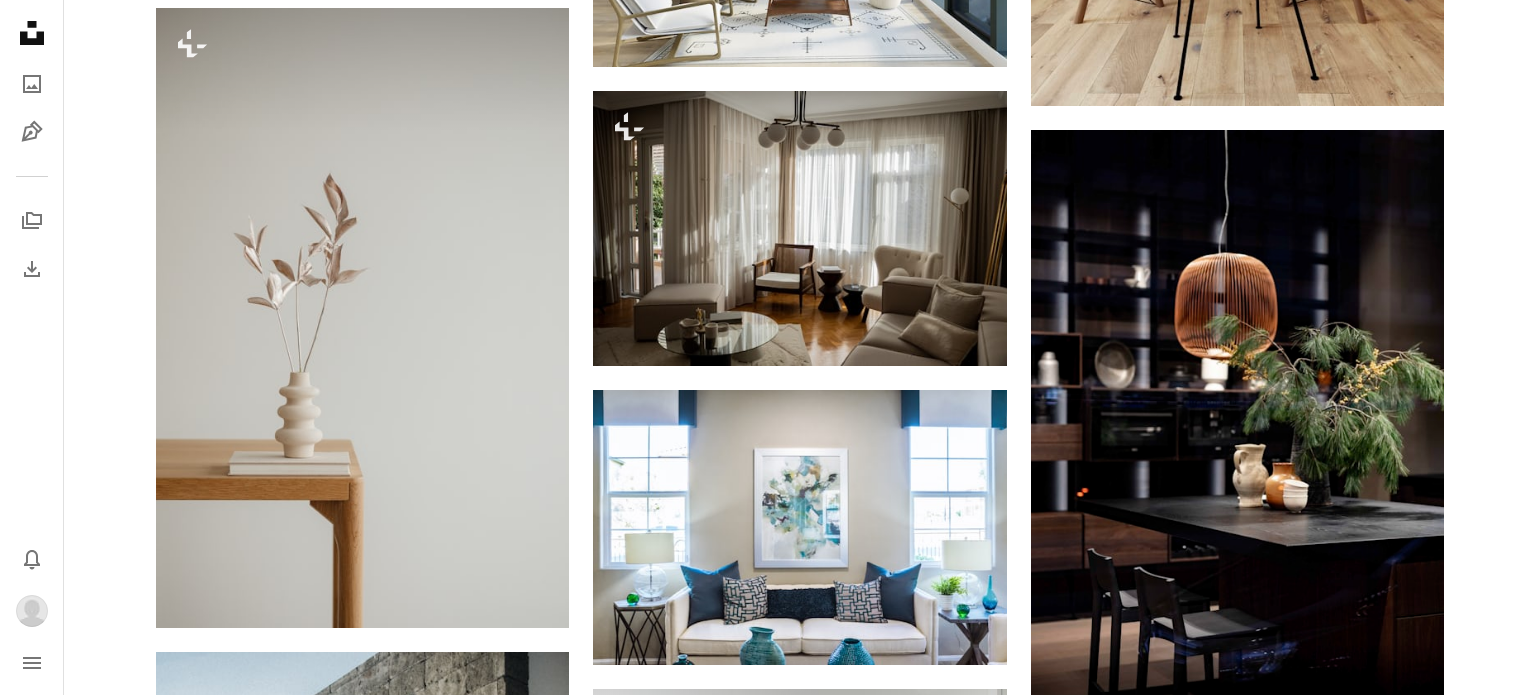 click on "Premium, ready to use images. Get unlimited access. A plus sign Members-only content added monthly A plus sign Unlimited royalty-free downloads A plus sign Illustrations  New A plus sign Enhanced legal protections yearly 66%  off monthly $12   $4 USD per month * Get  Unsplash+ * When paid annually, billed upfront  $48 Taxes where applicable. Renews automatically. Cancel anytime." at bounding box center (946, 4913) 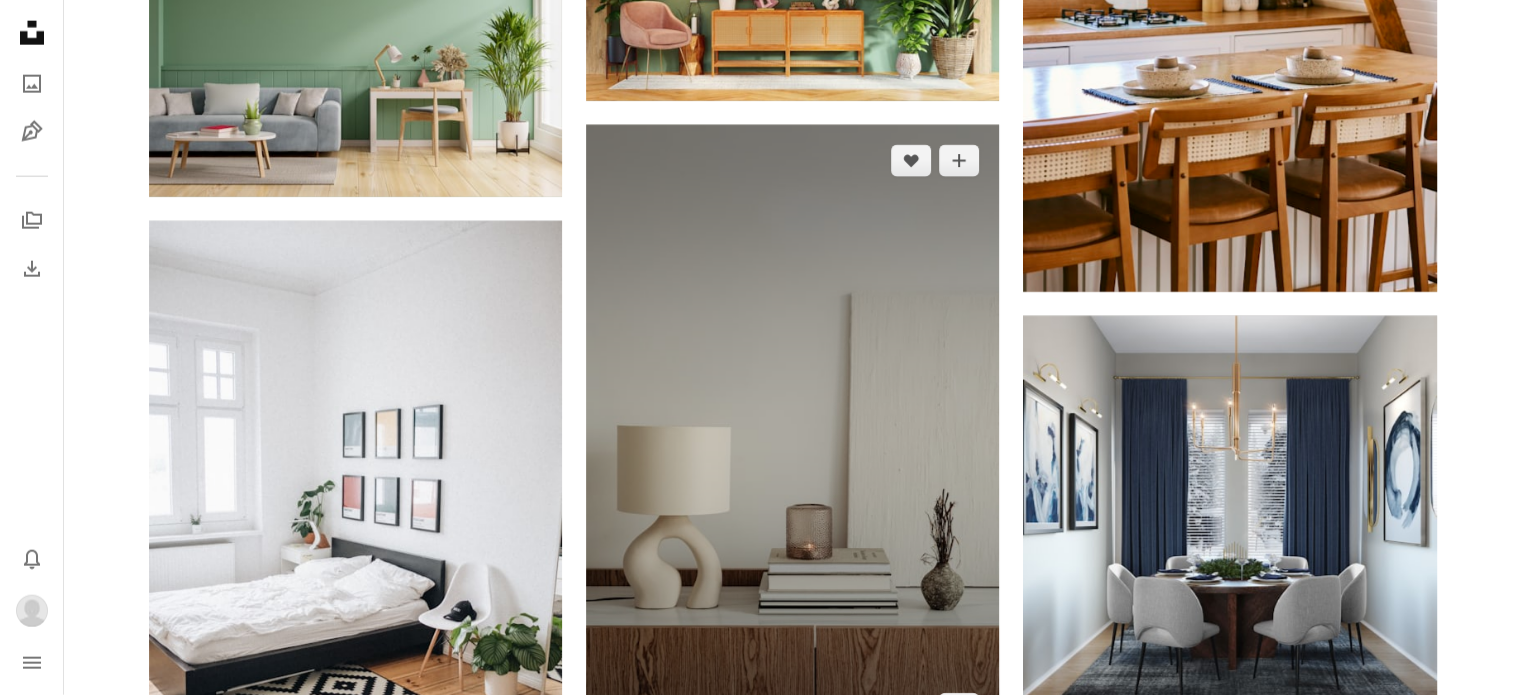 scroll, scrollTop: 20400, scrollLeft: 0, axis: vertical 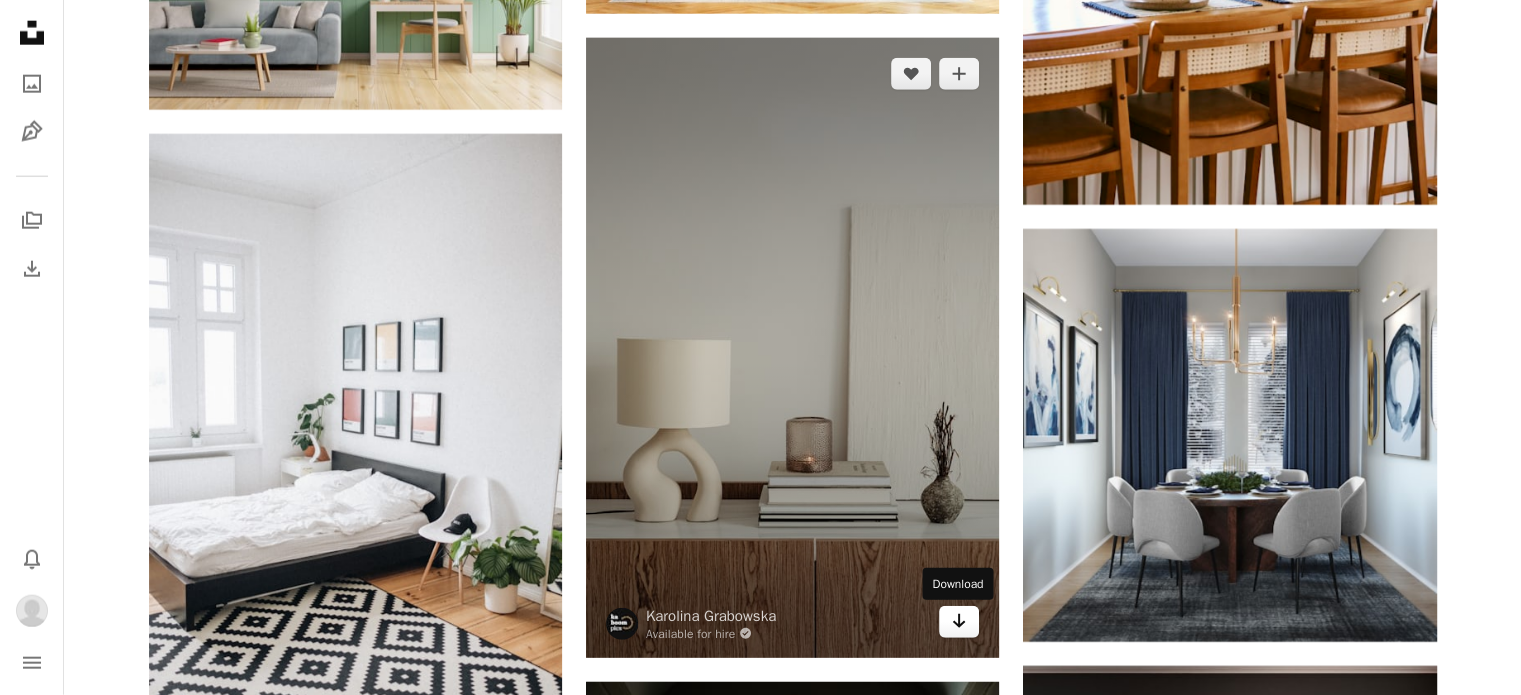click on "Arrow pointing down" 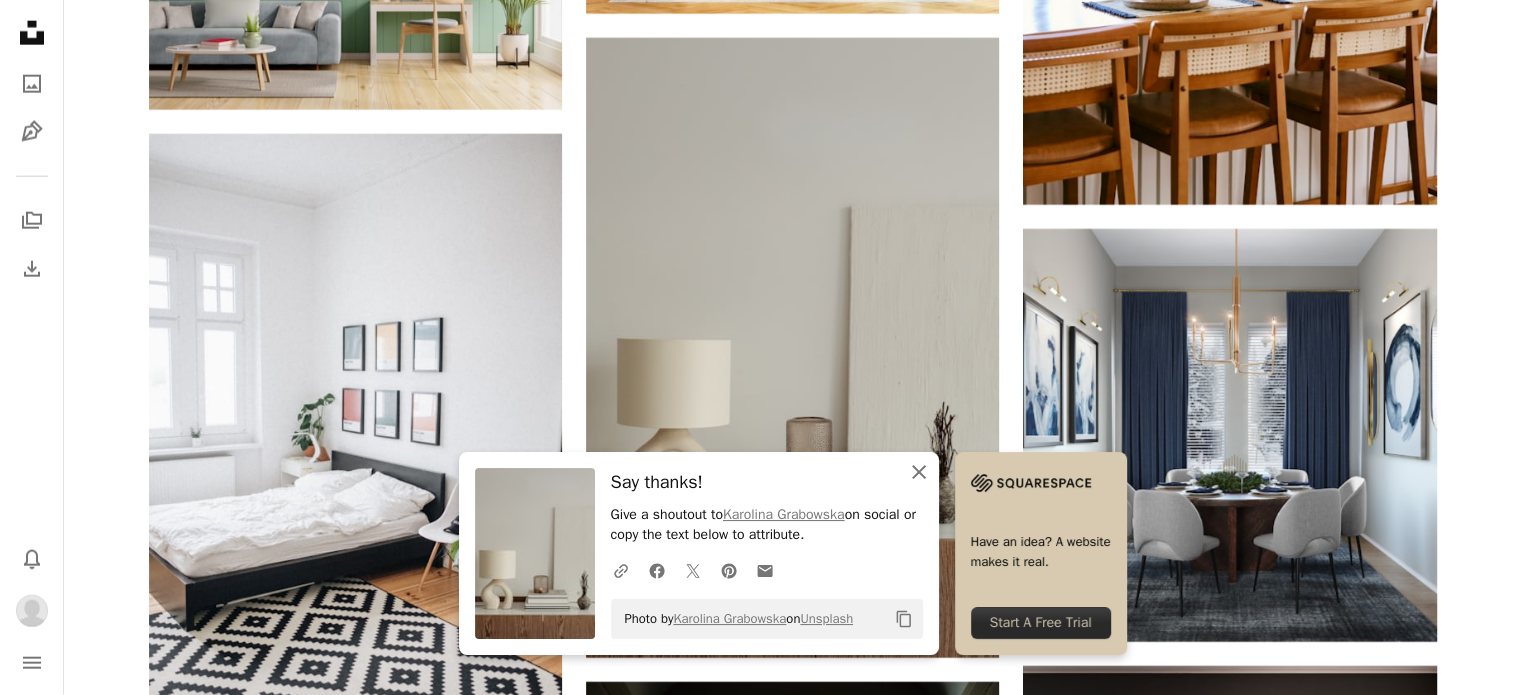 click on "An X shape" 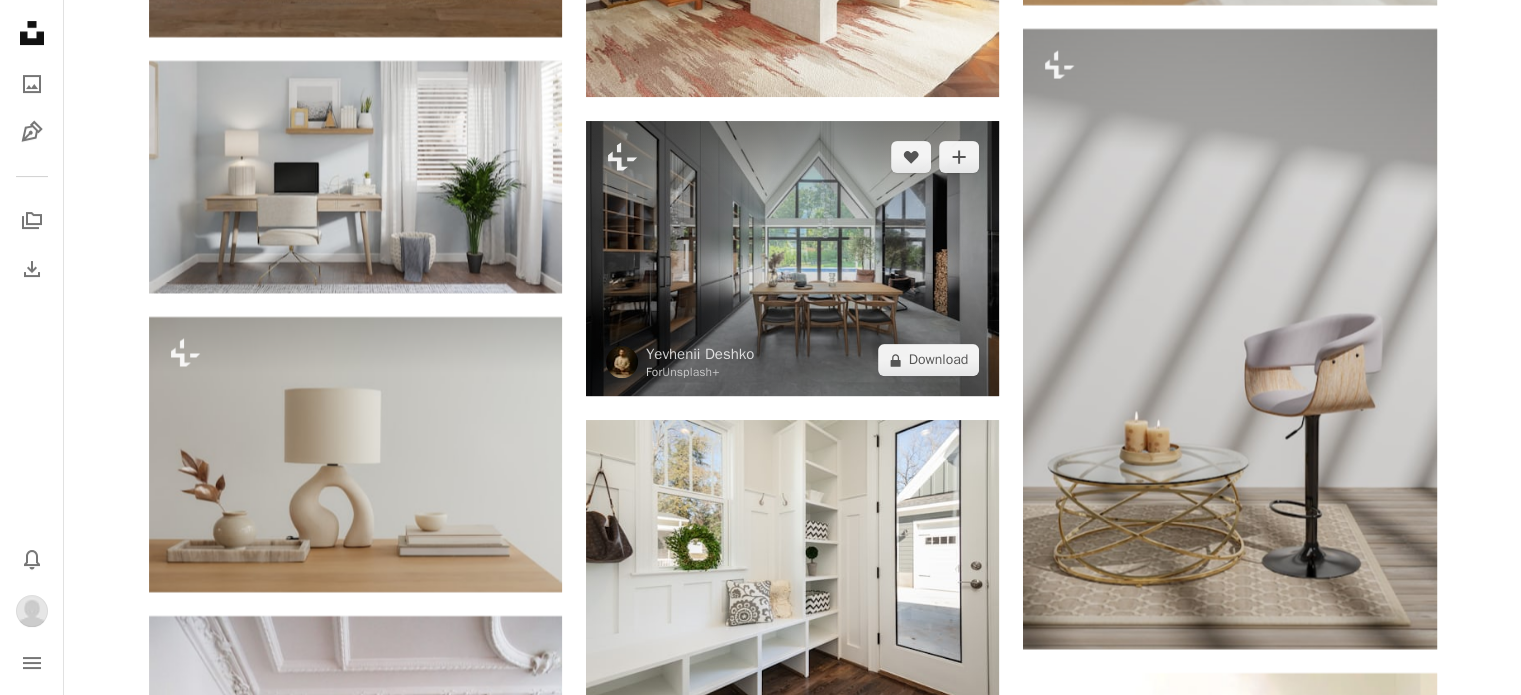 scroll, scrollTop: 46200, scrollLeft: 0, axis: vertical 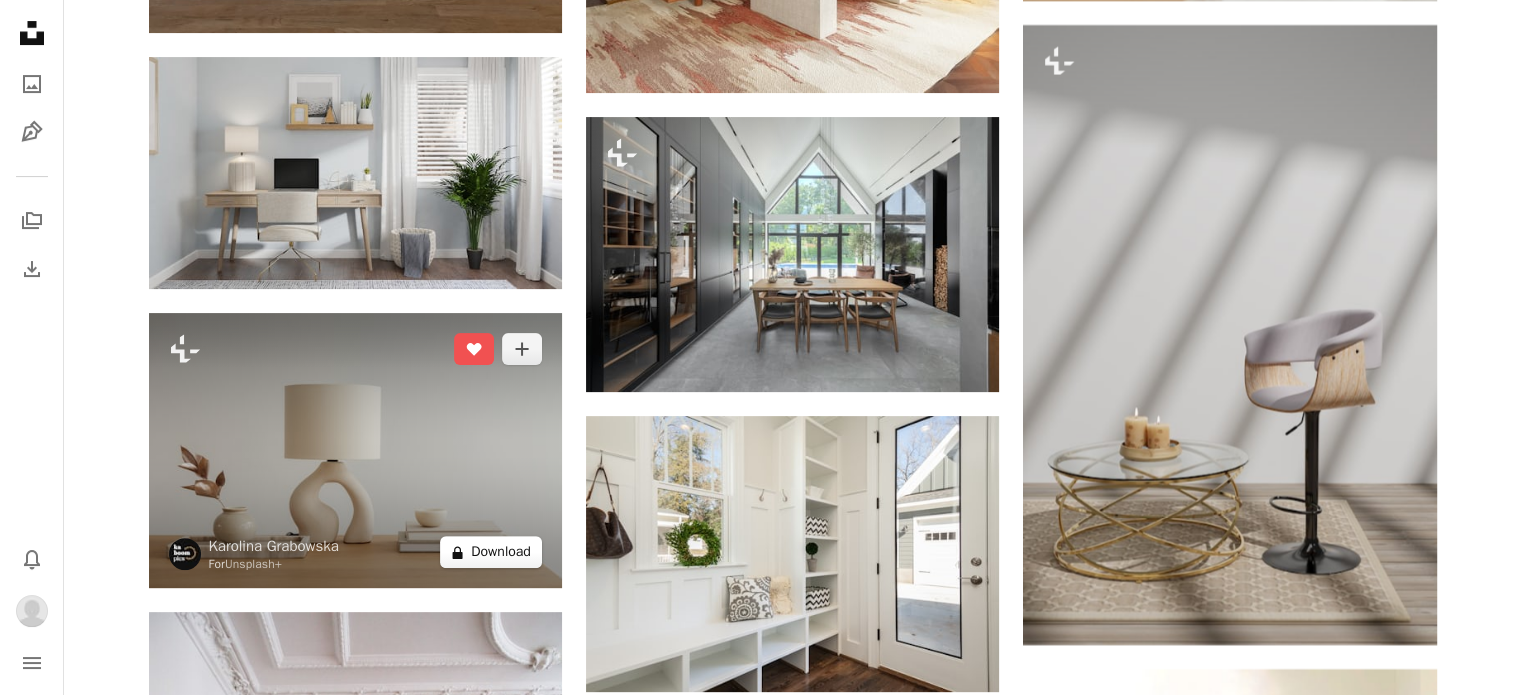 click on "A lock Download" at bounding box center [491, 552] 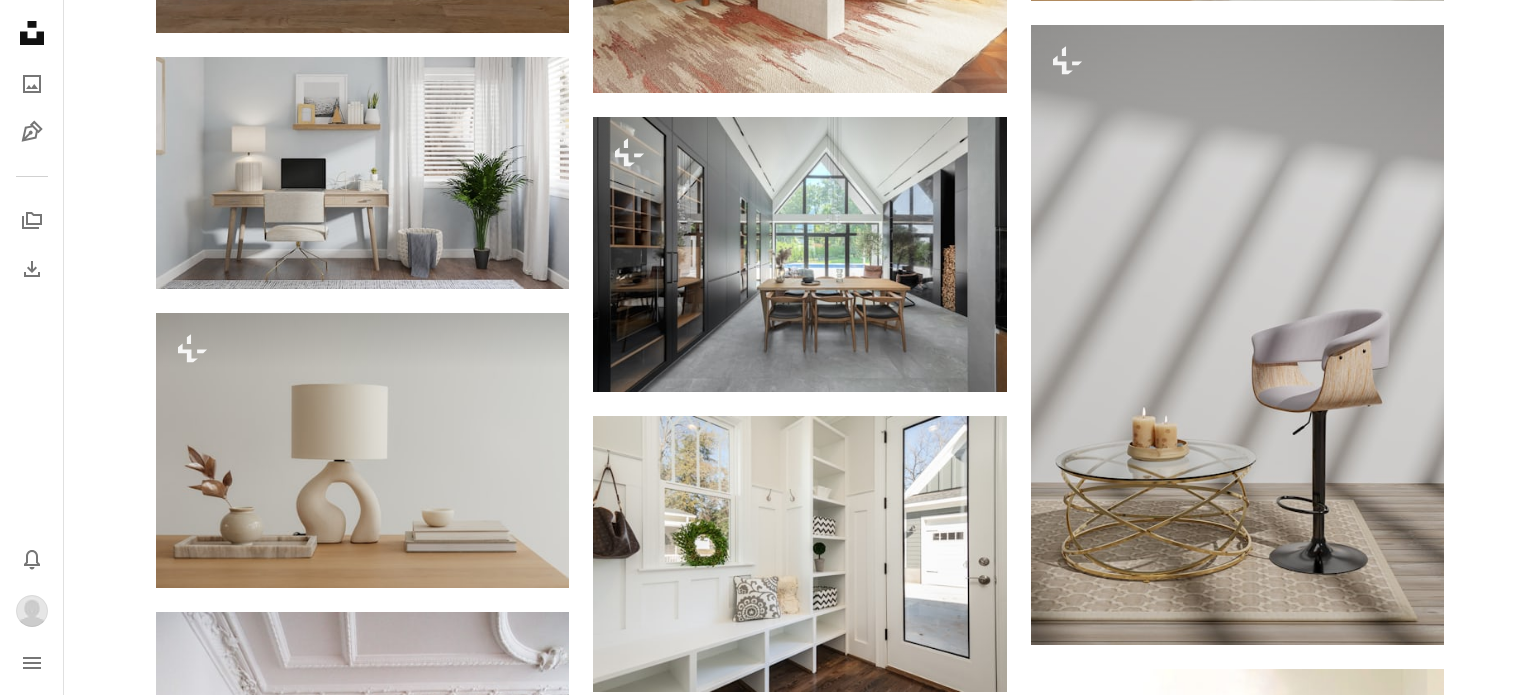 click on "An X shape" at bounding box center [20, 20] 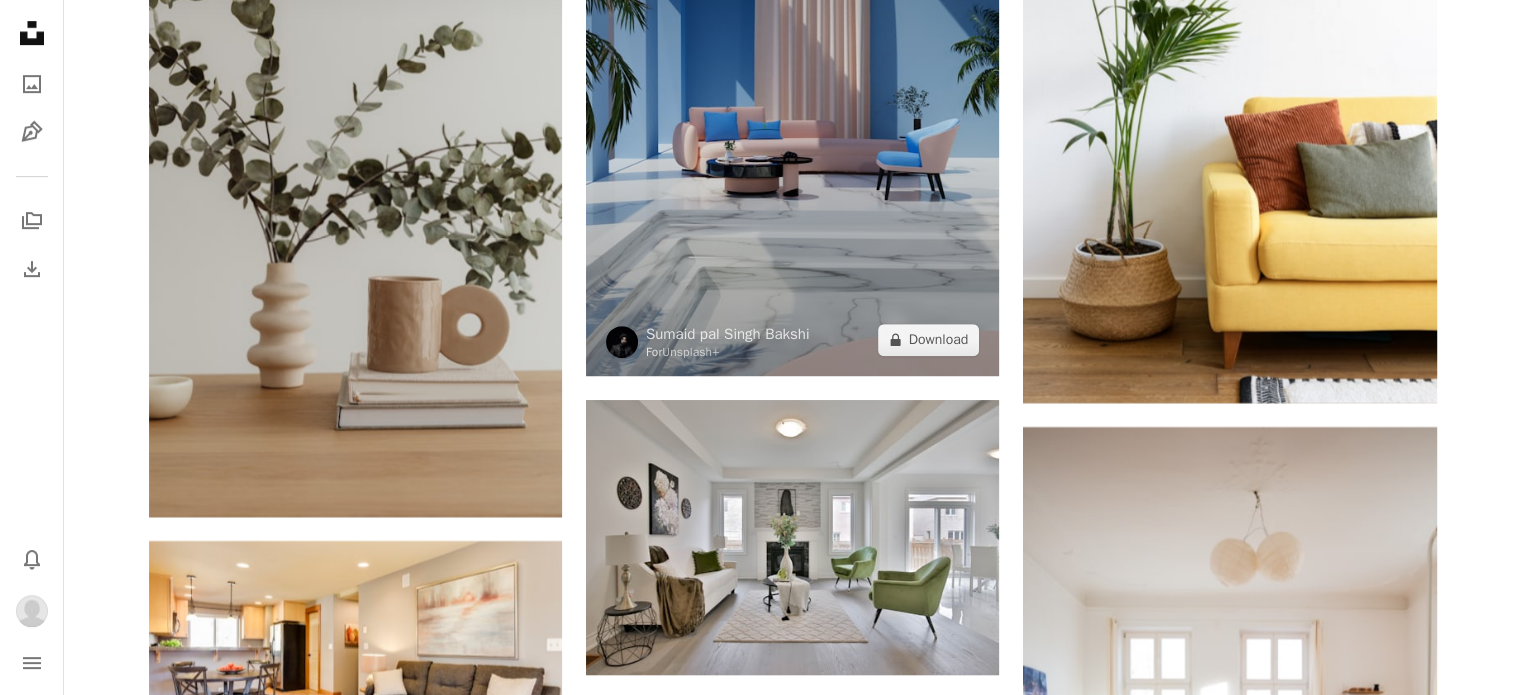 scroll, scrollTop: 61900, scrollLeft: 0, axis: vertical 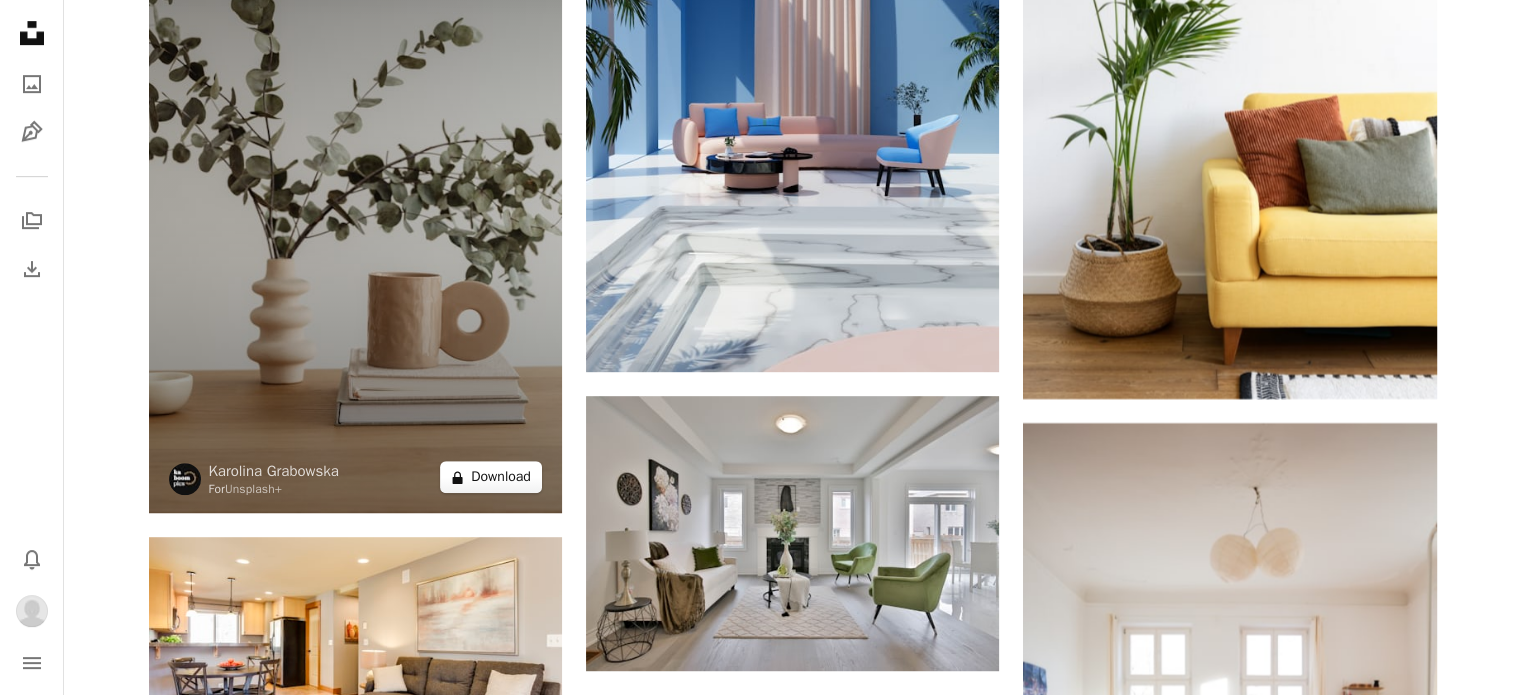 click on "A lock Download" at bounding box center [491, 477] 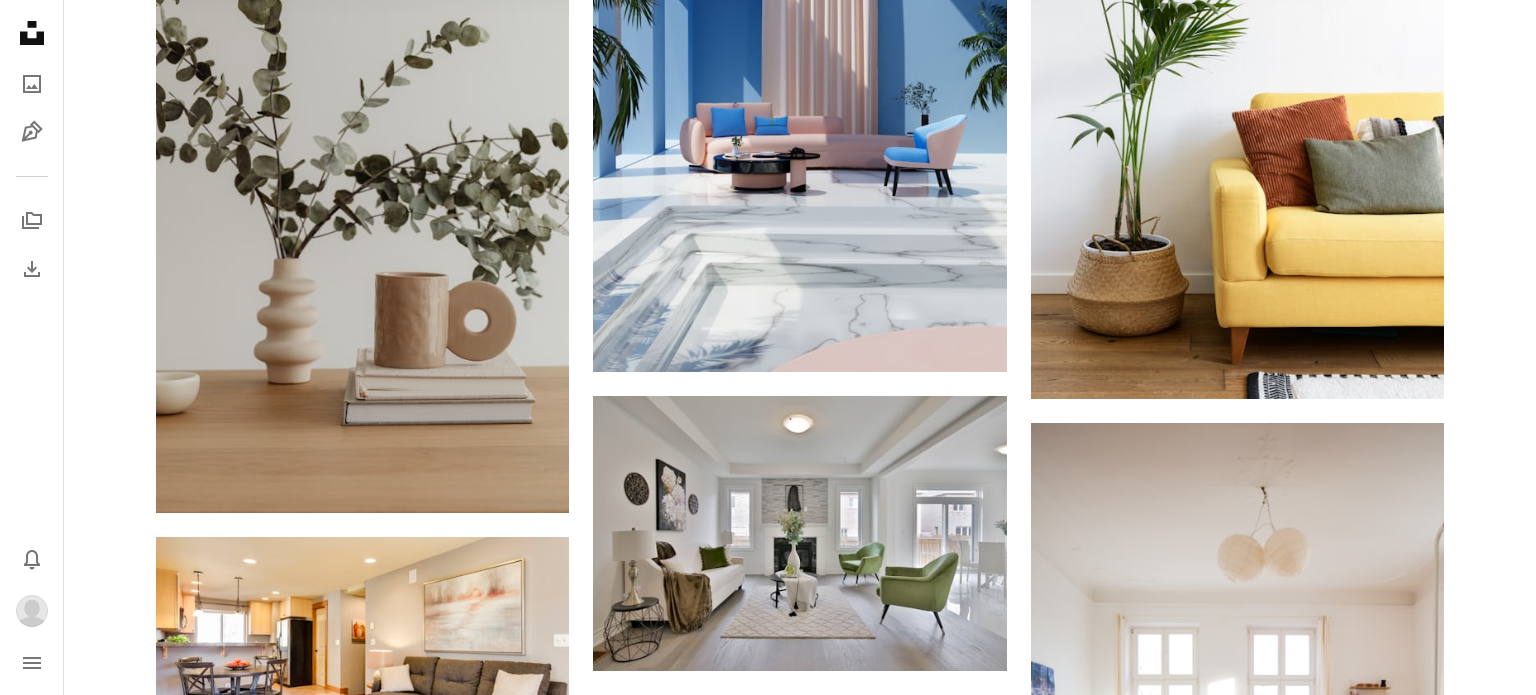 click on "An X shape" at bounding box center (20, 20) 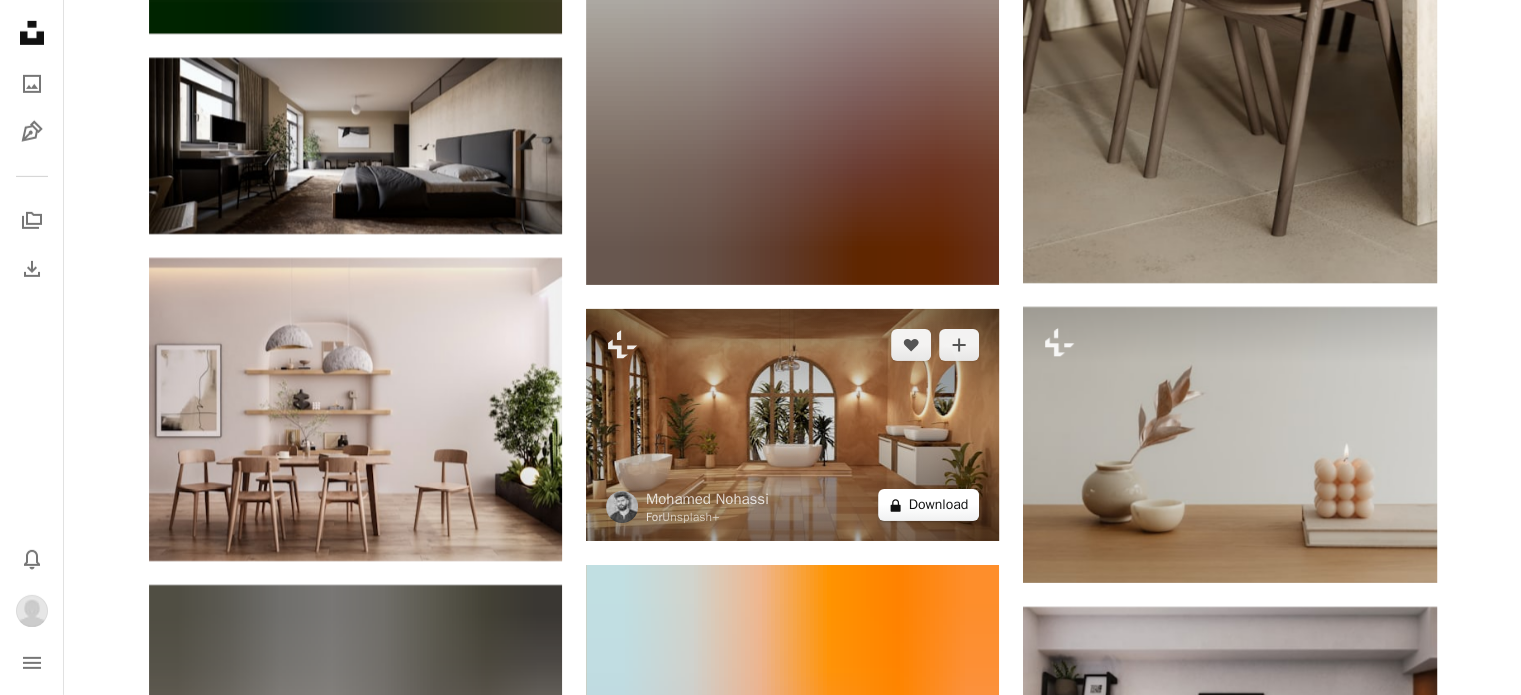 scroll, scrollTop: 67500, scrollLeft: 0, axis: vertical 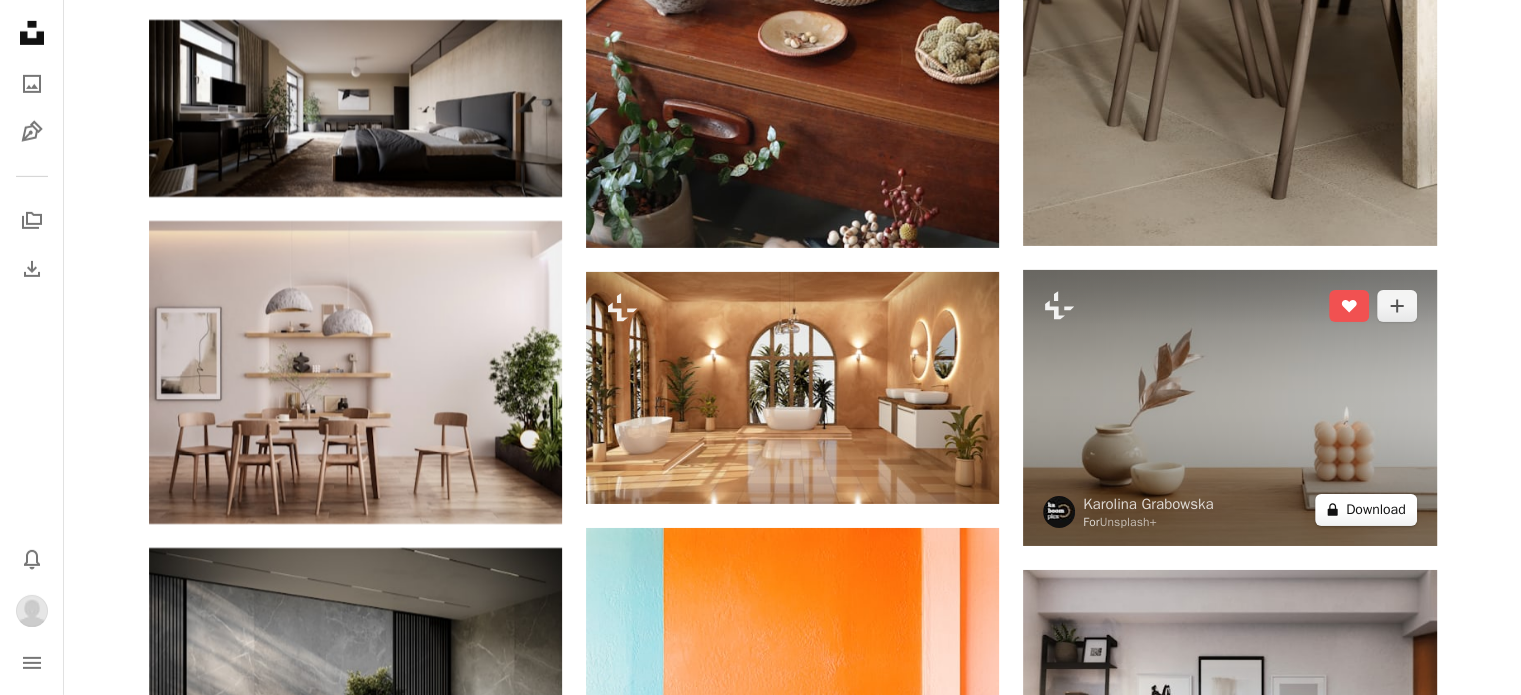 click on "A lock Download" at bounding box center (1366, 510) 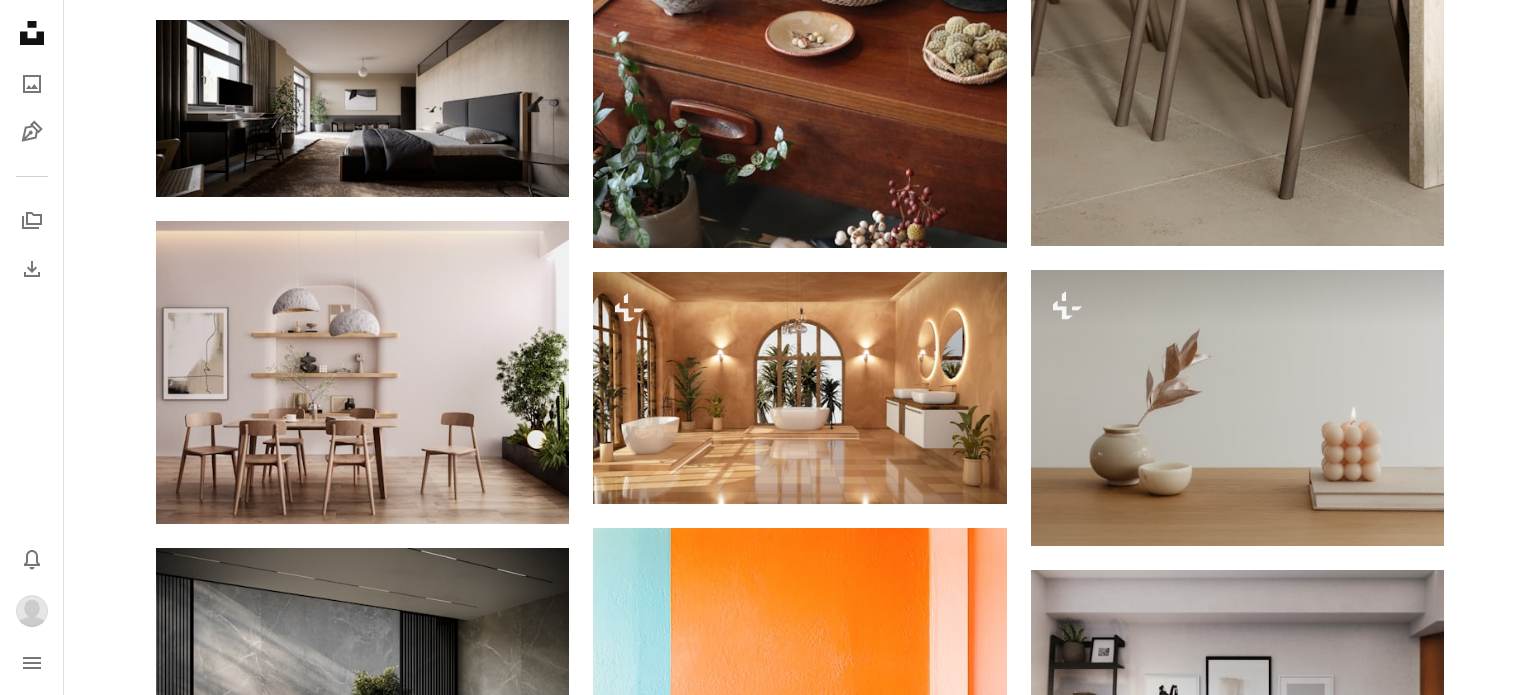 click on "An X shape" at bounding box center [20, 20] 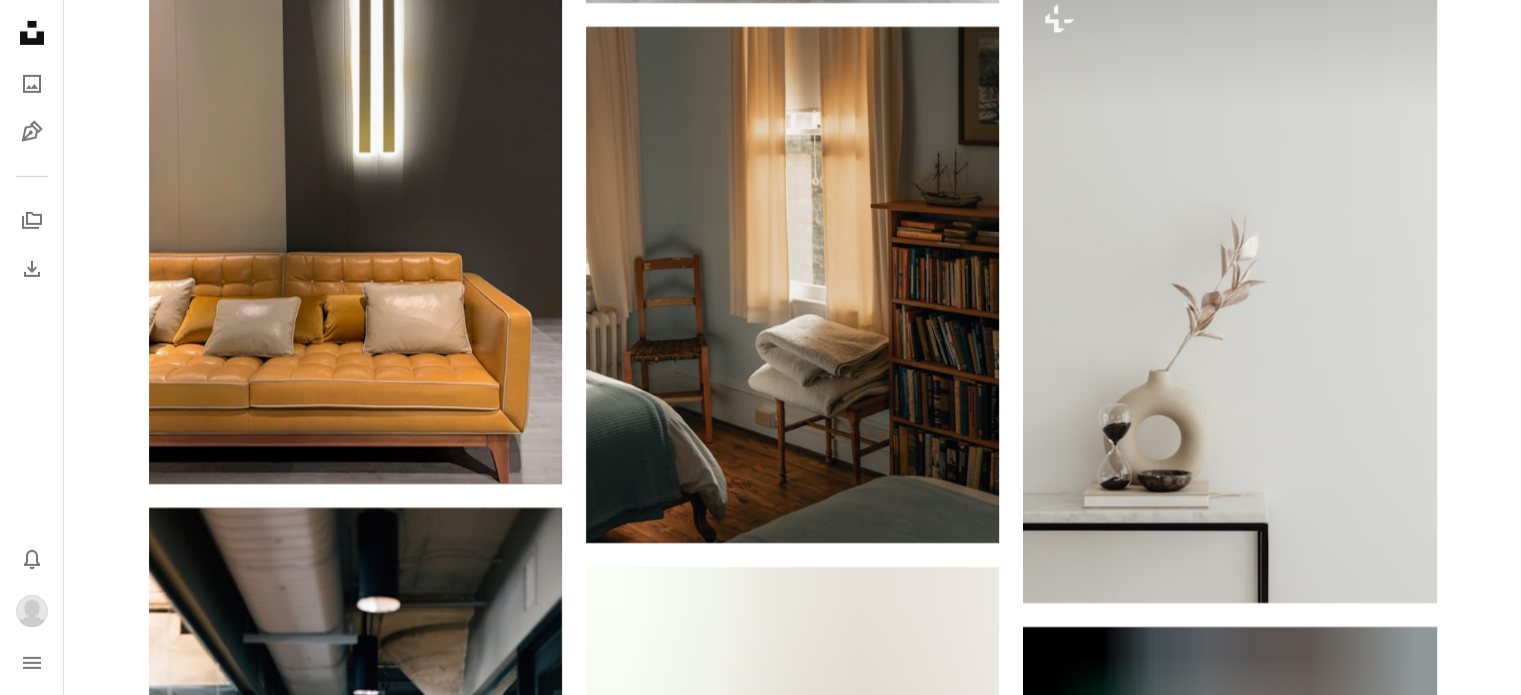 scroll, scrollTop: 75100, scrollLeft: 0, axis: vertical 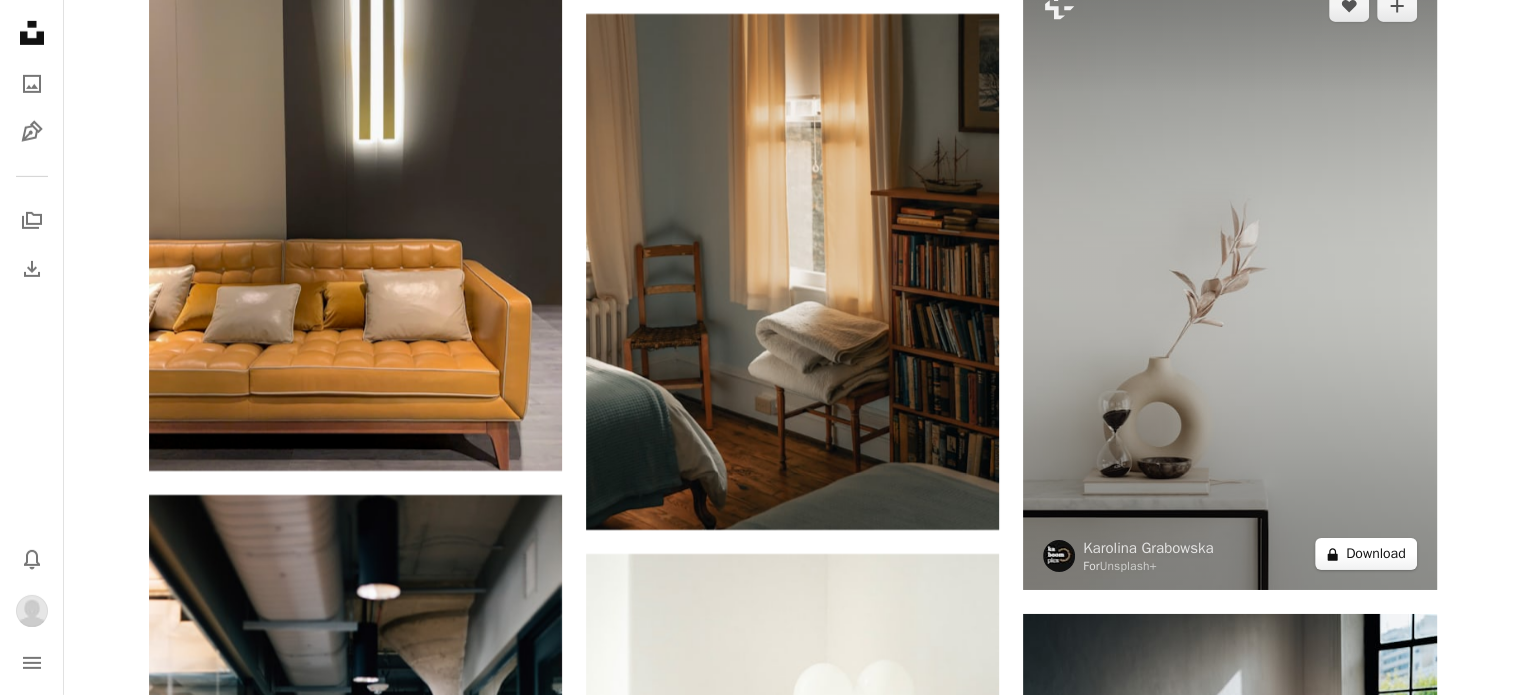 click on "A lock Download" at bounding box center [1366, 554] 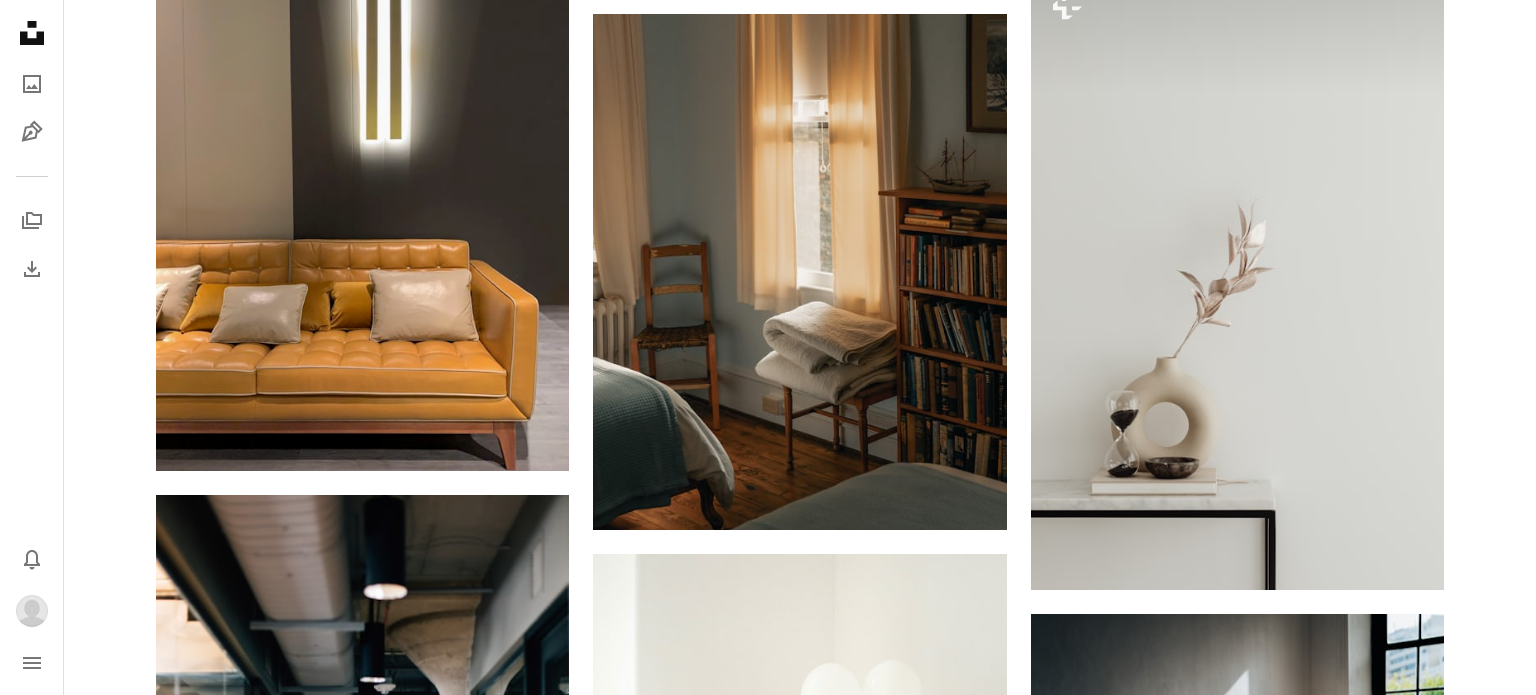 click on "An X shape" at bounding box center (20, 20) 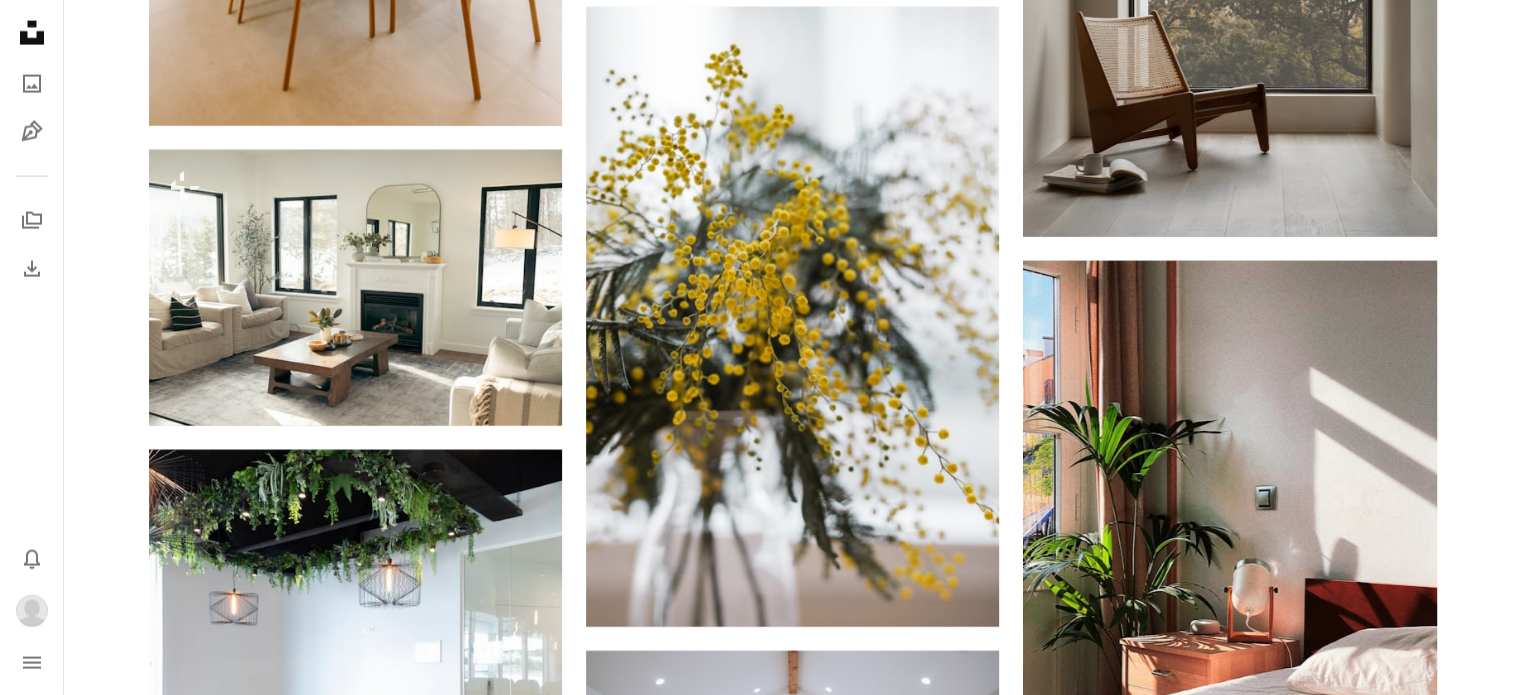 scroll, scrollTop: 88300, scrollLeft: 0, axis: vertical 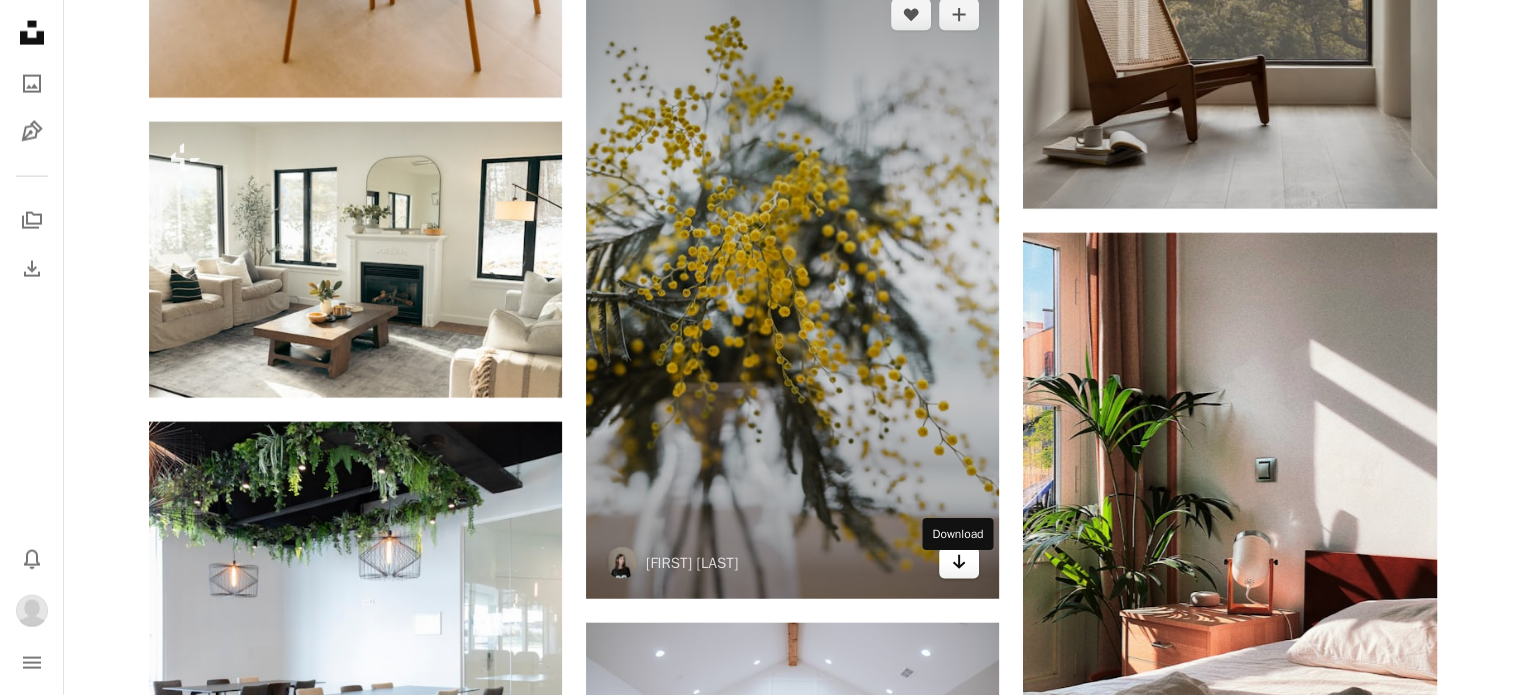 click on "Arrow pointing down" at bounding box center (959, 563) 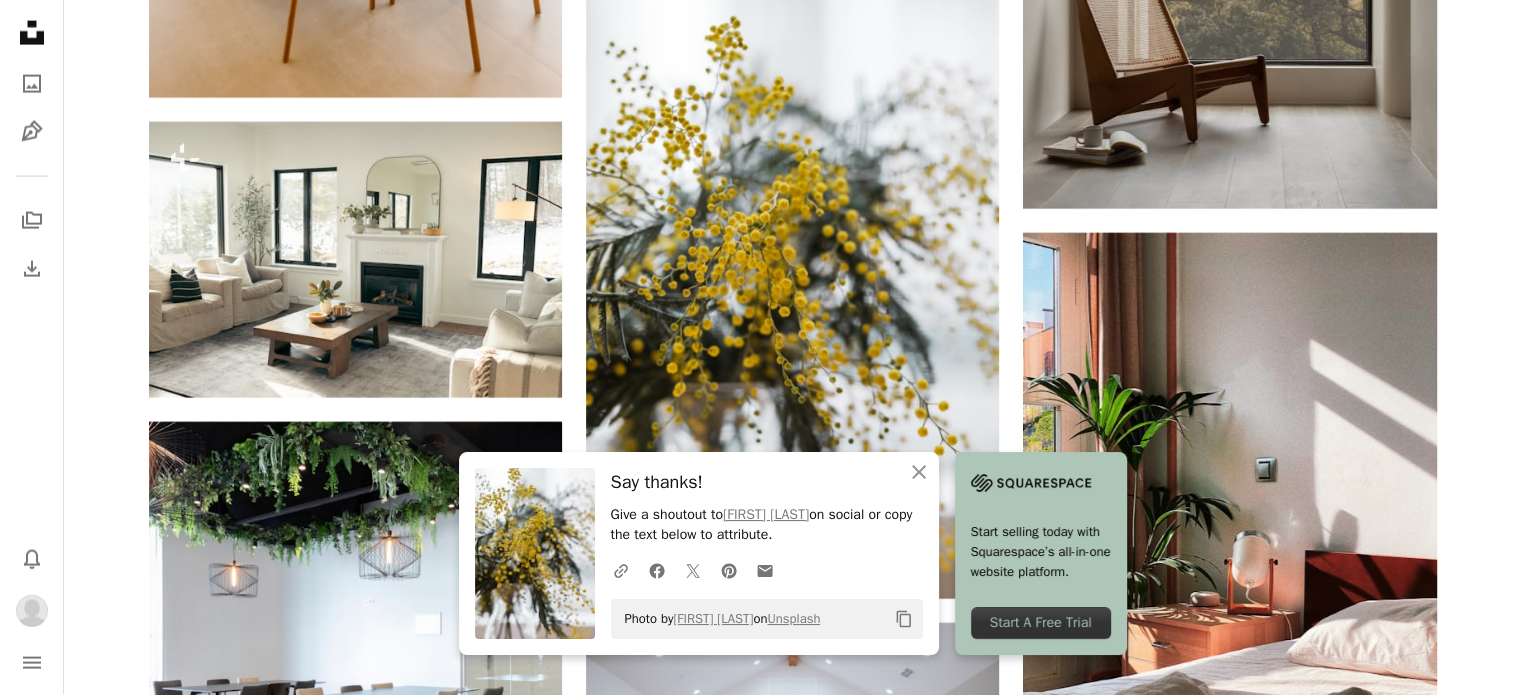 click on "[TEXT]" at bounding box center (792, -41400) 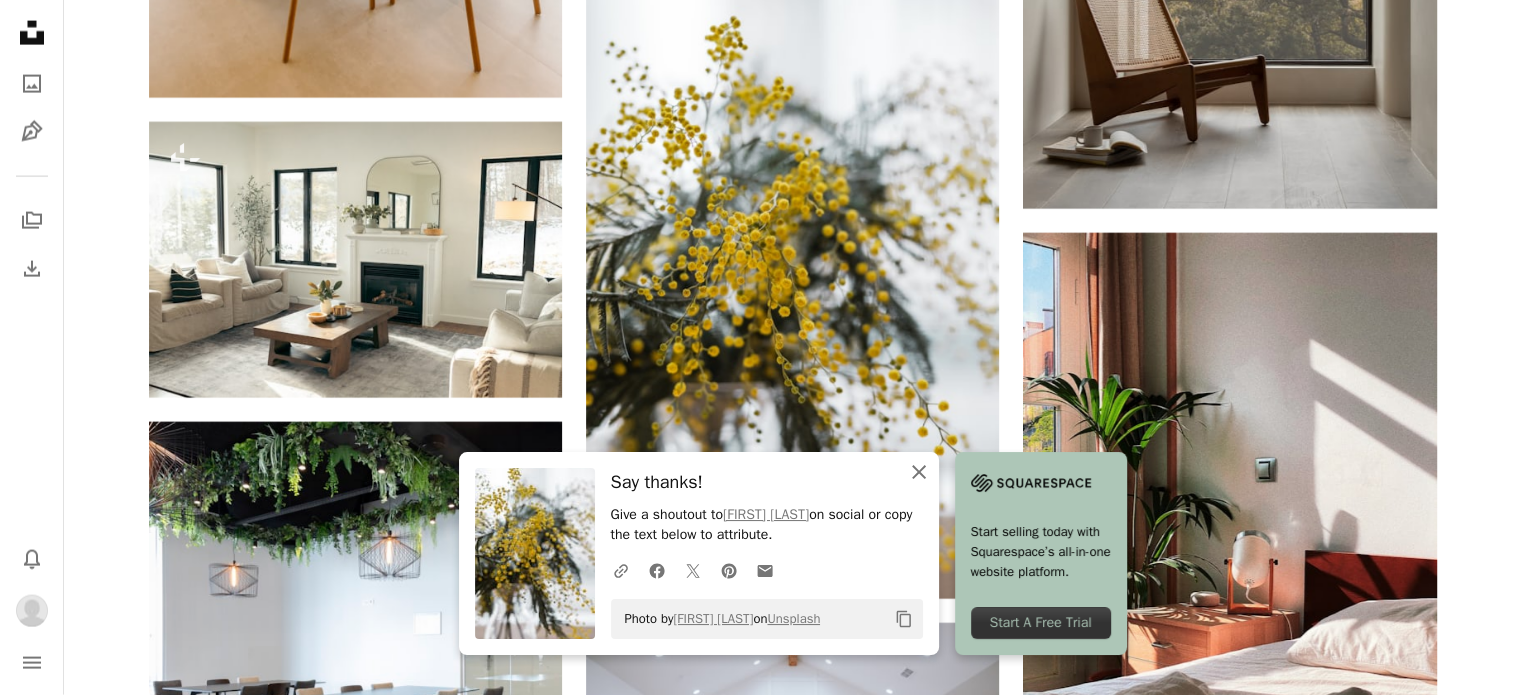 click 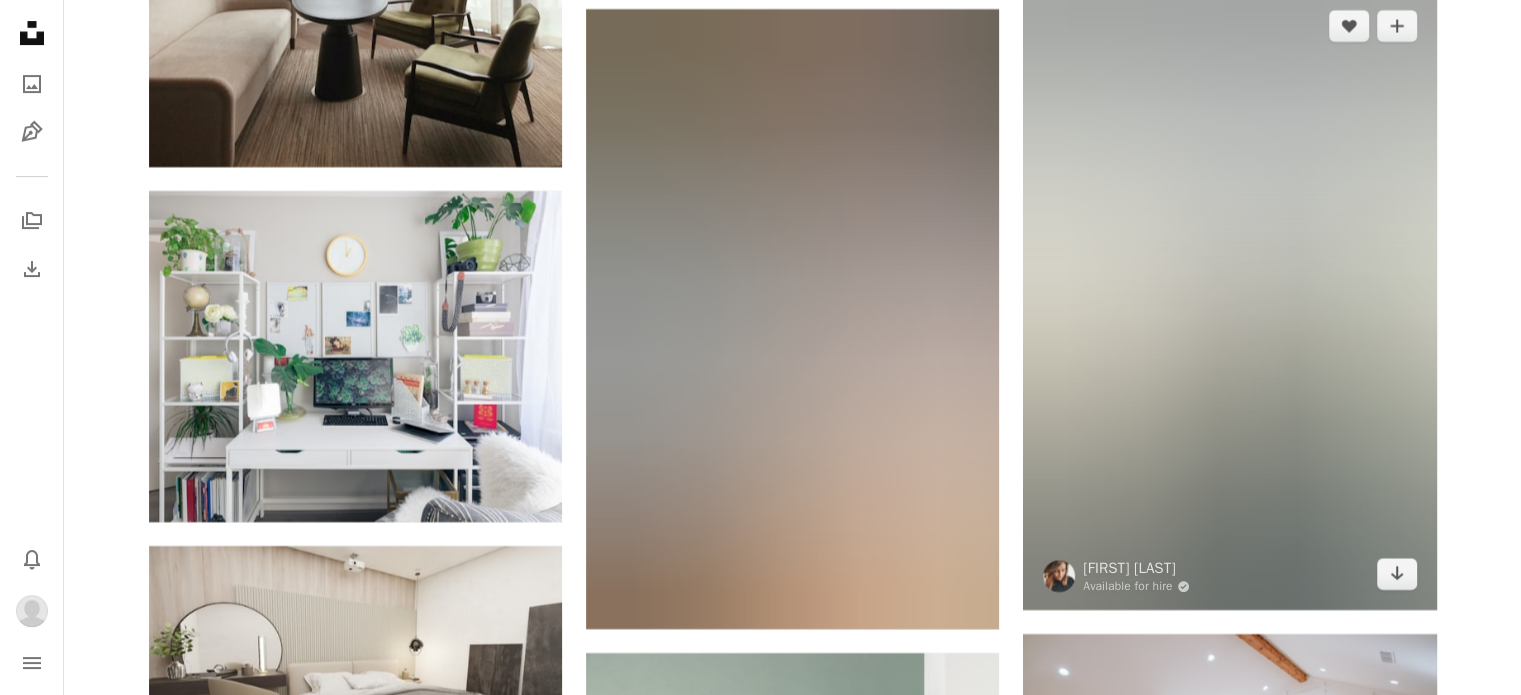 scroll, scrollTop: 130000, scrollLeft: 0, axis: vertical 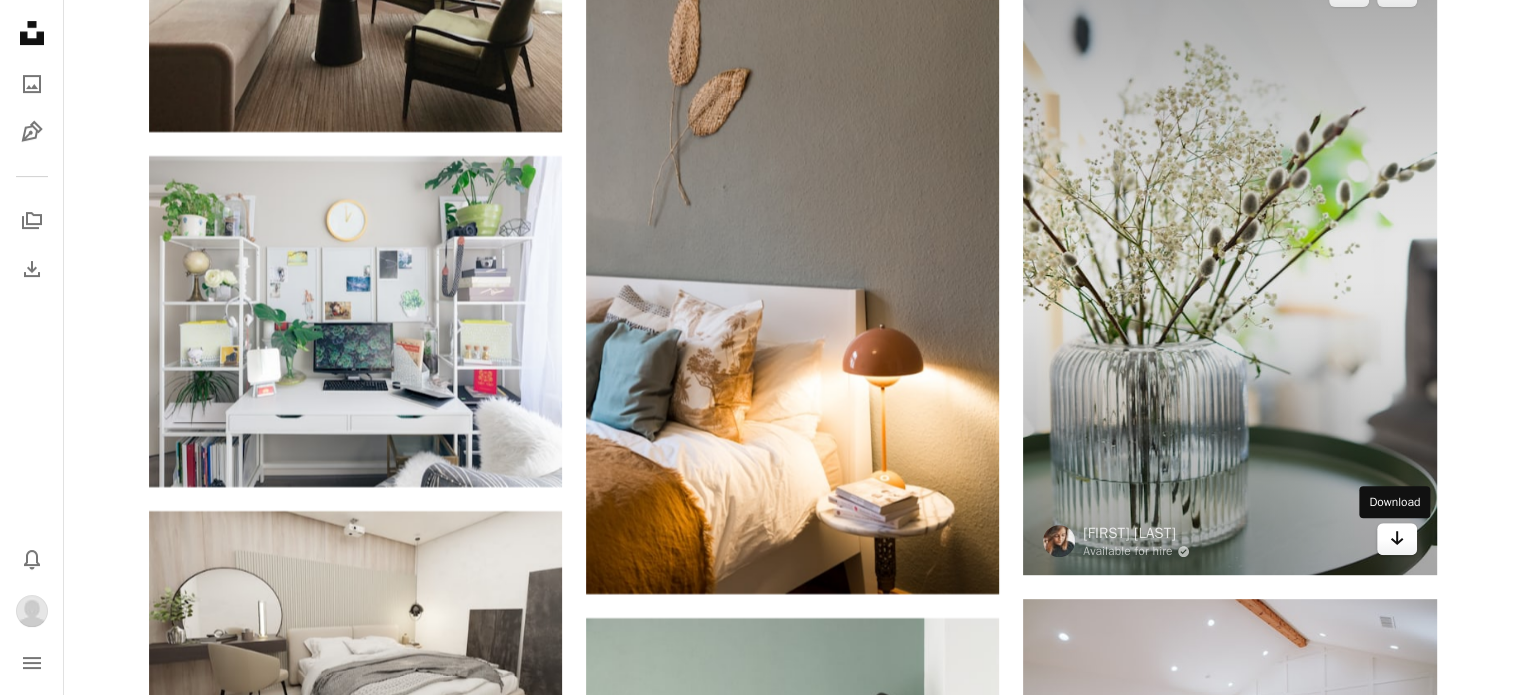 click on "Arrow pointing down" 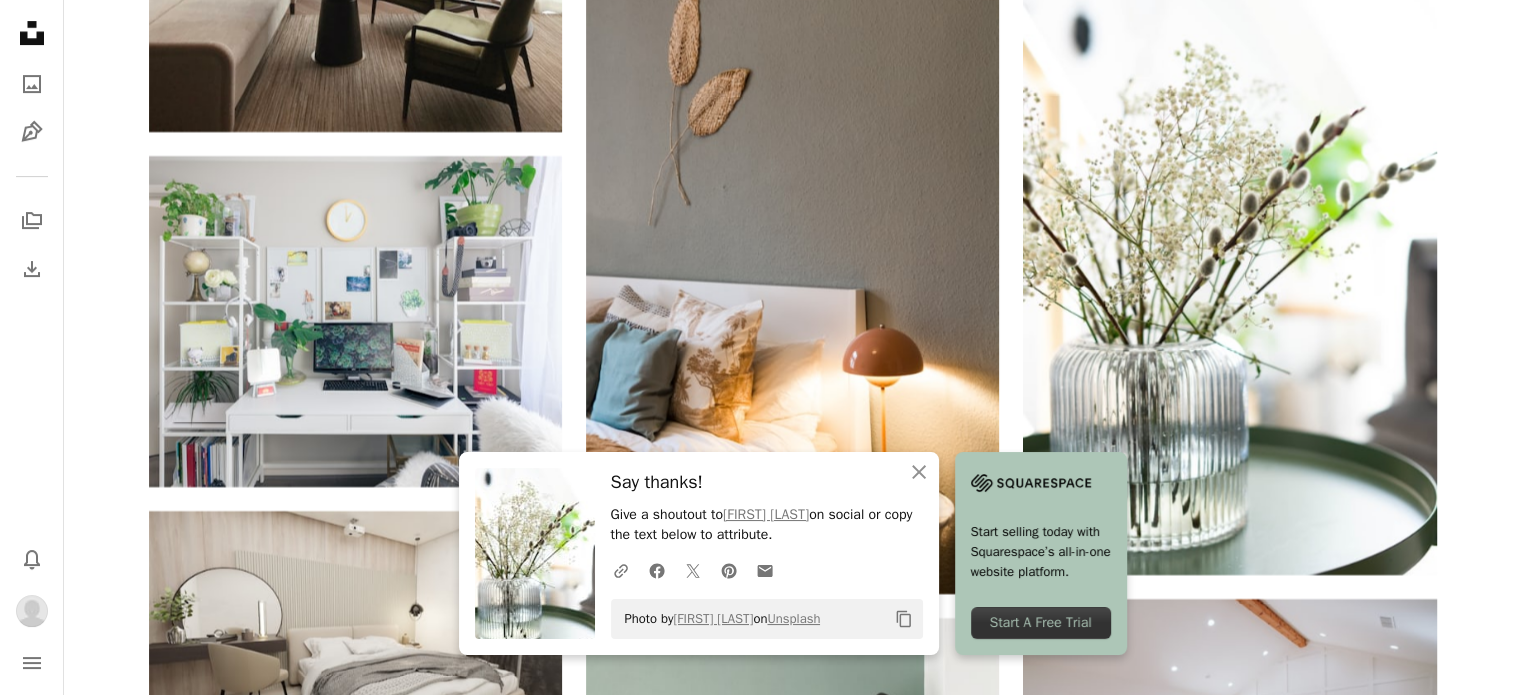click on "[TEXT]" at bounding box center (792, -62298) 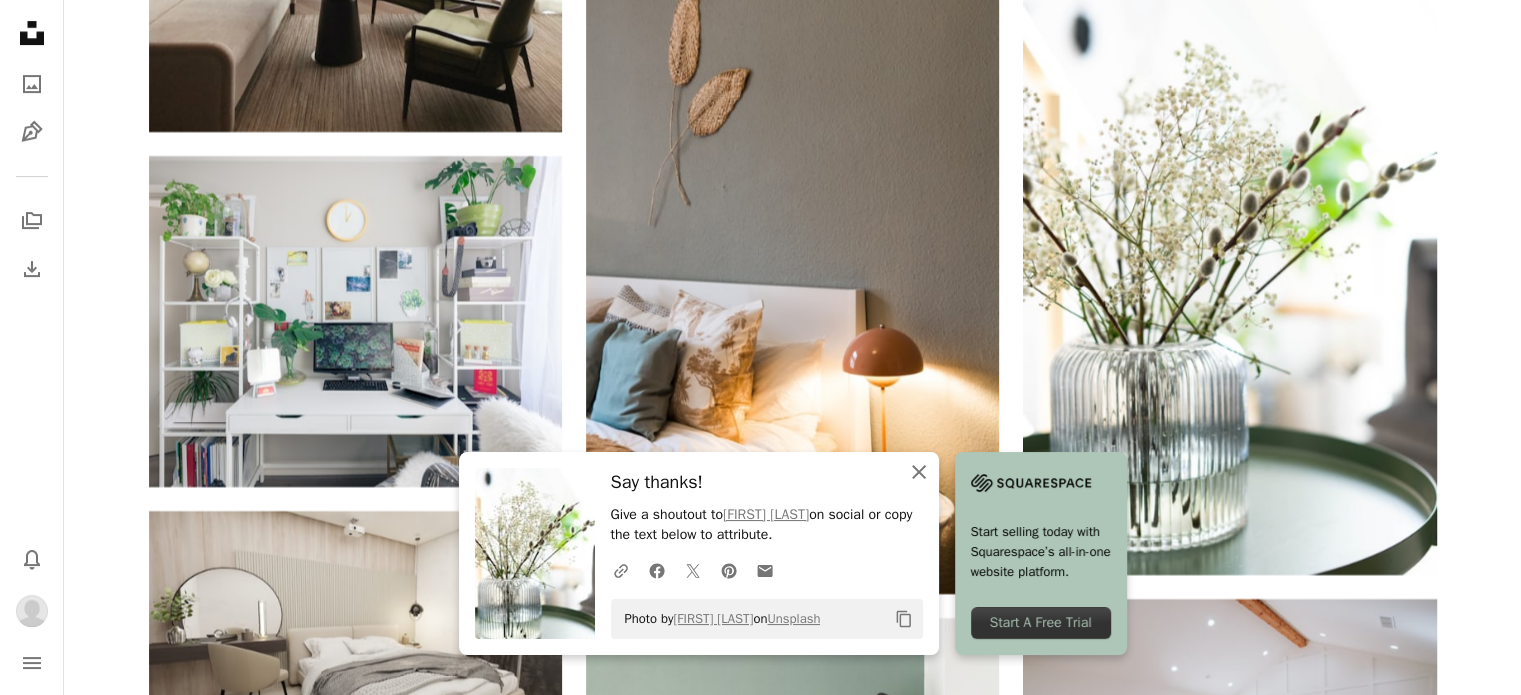 click 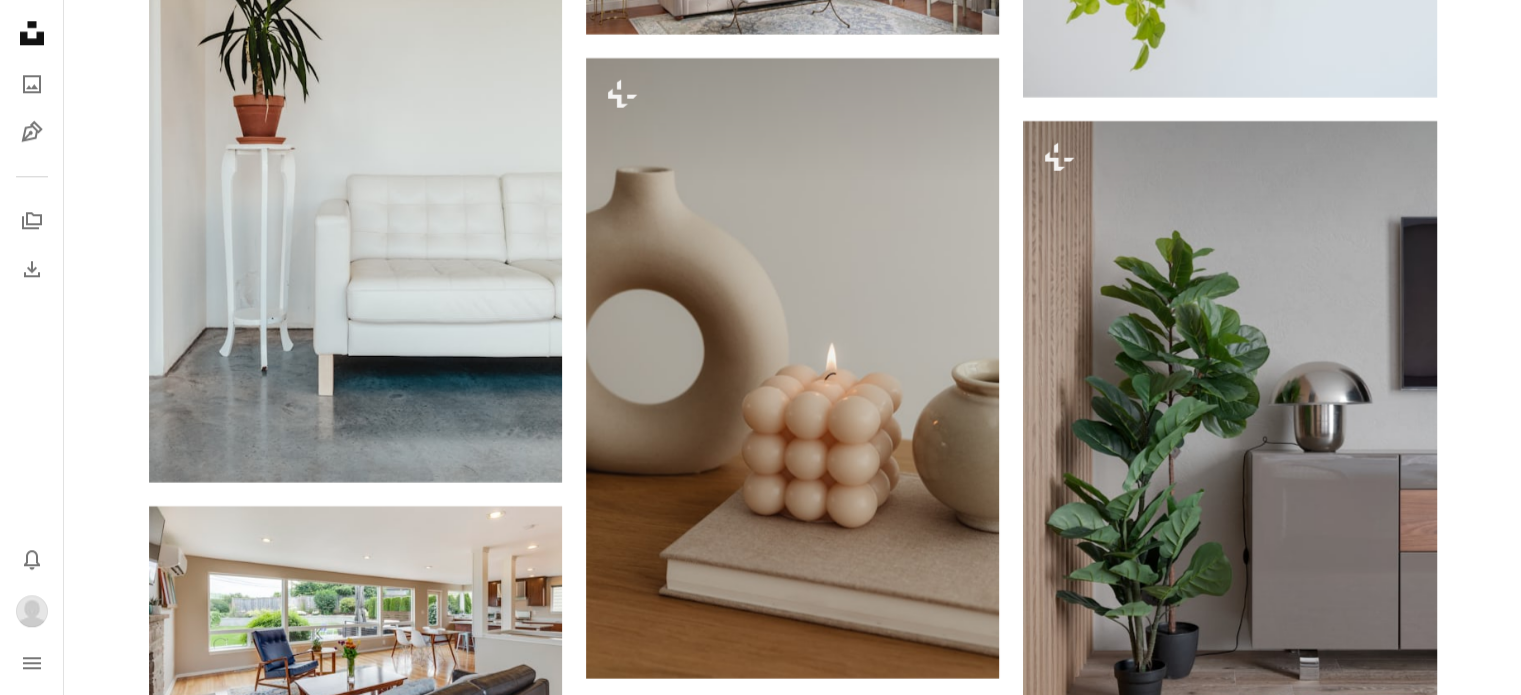 scroll, scrollTop: 146700, scrollLeft: 0, axis: vertical 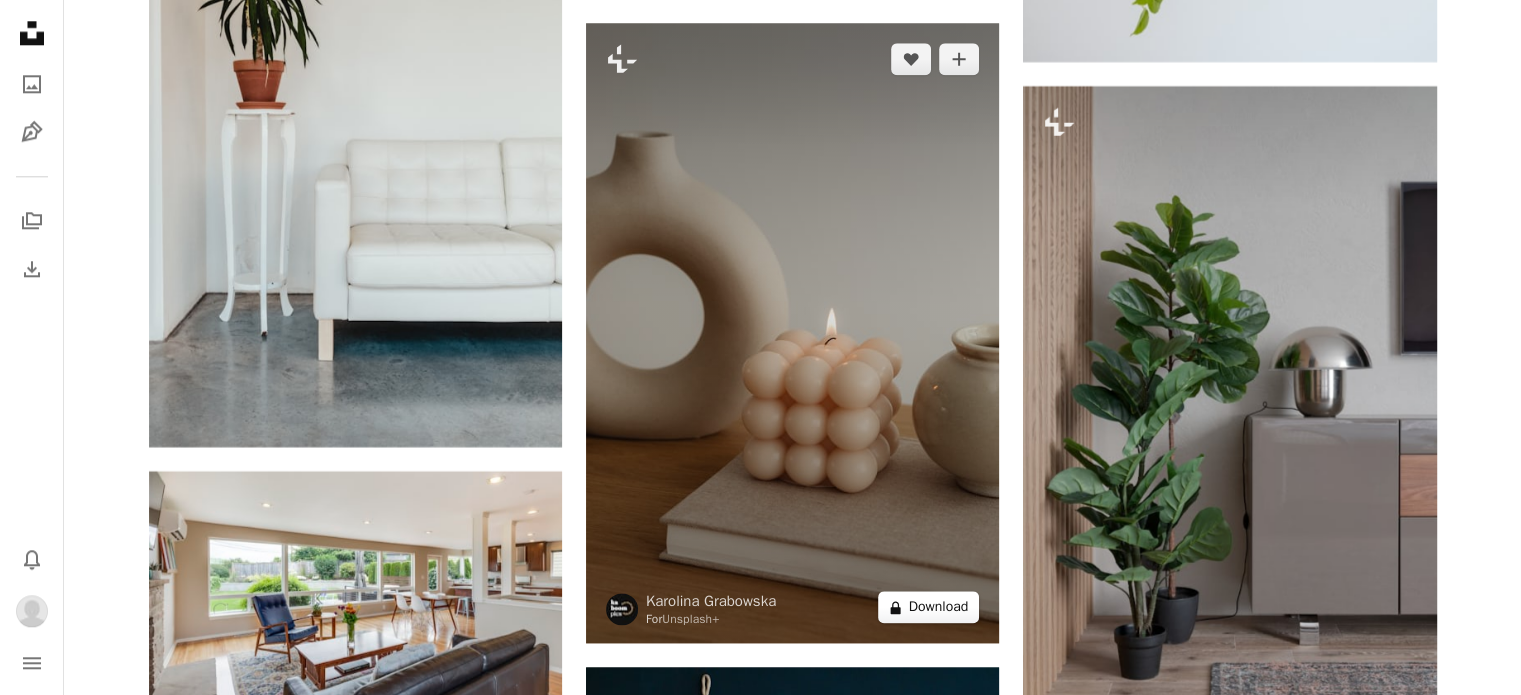 click on "A lock Download" at bounding box center [929, 607] 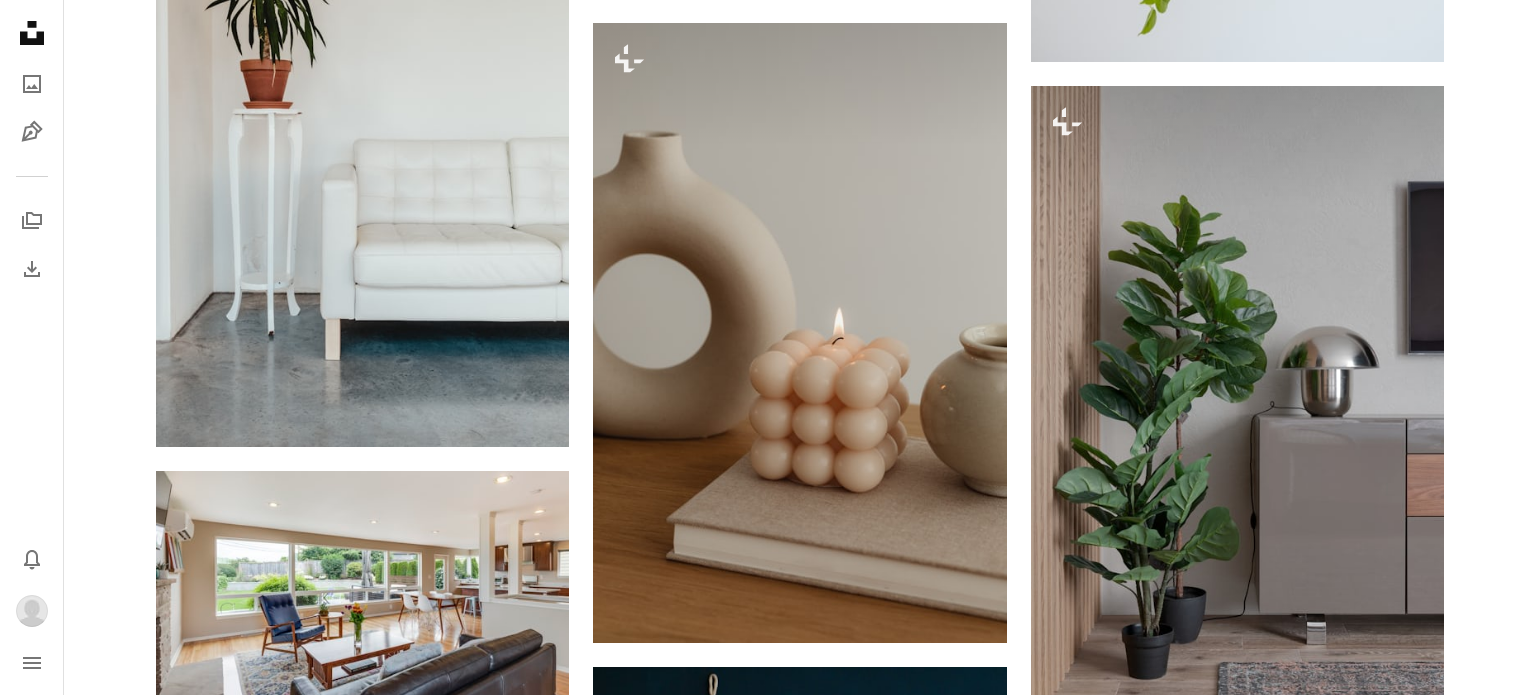click on "An X shape" at bounding box center (20, 20) 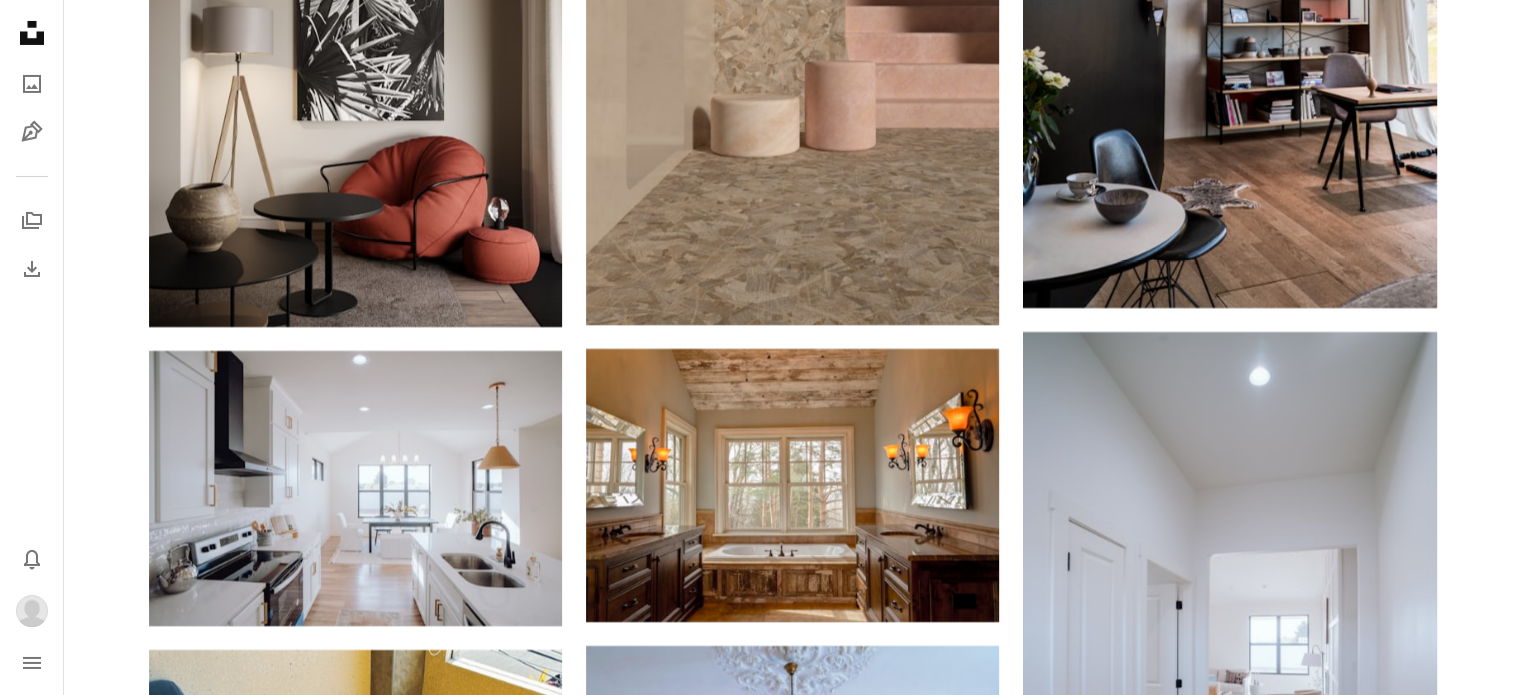 scroll, scrollTop: 152100, scrollLeft: 0, axis: vertical 